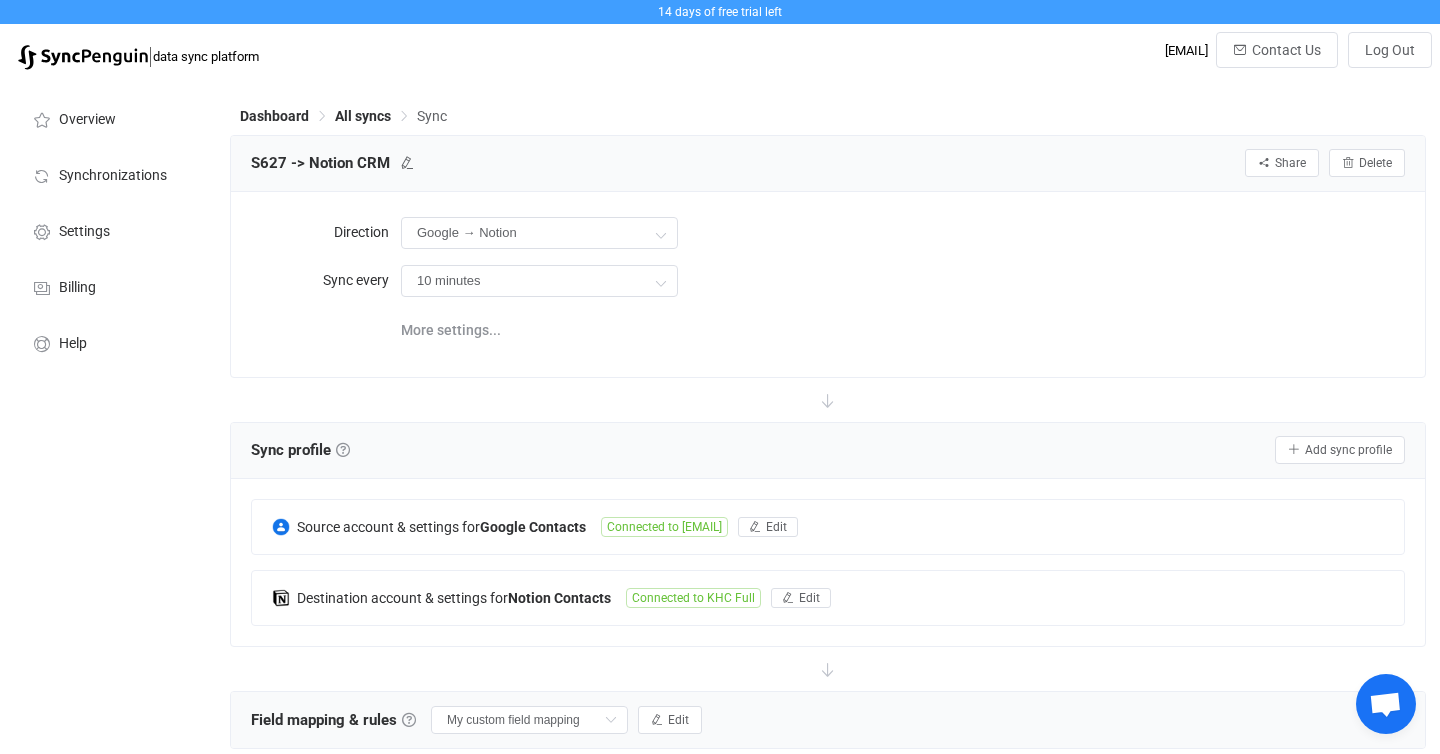scroll, scrollTop: 578, scrollLeft: 0, axis: vertical 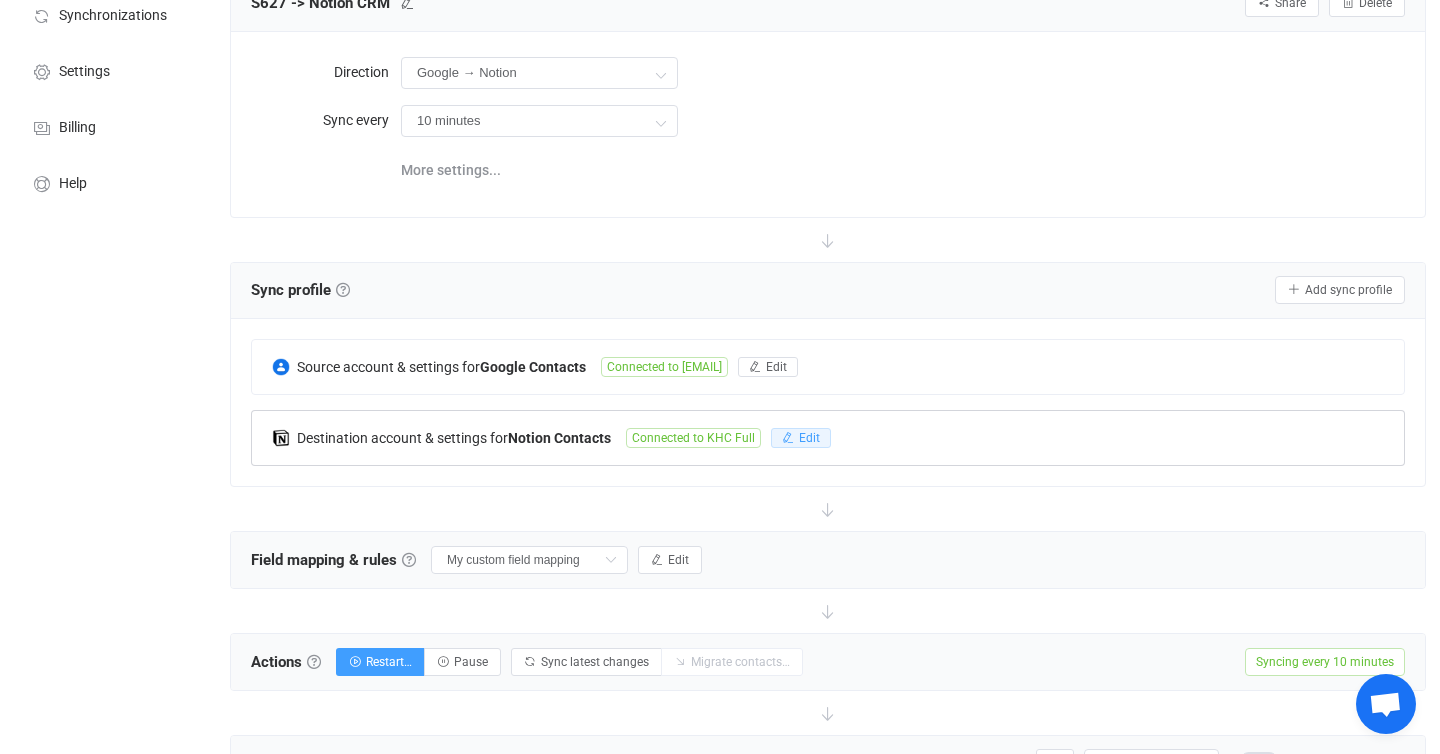 click on "Edit" at bounding box center (801, 438) 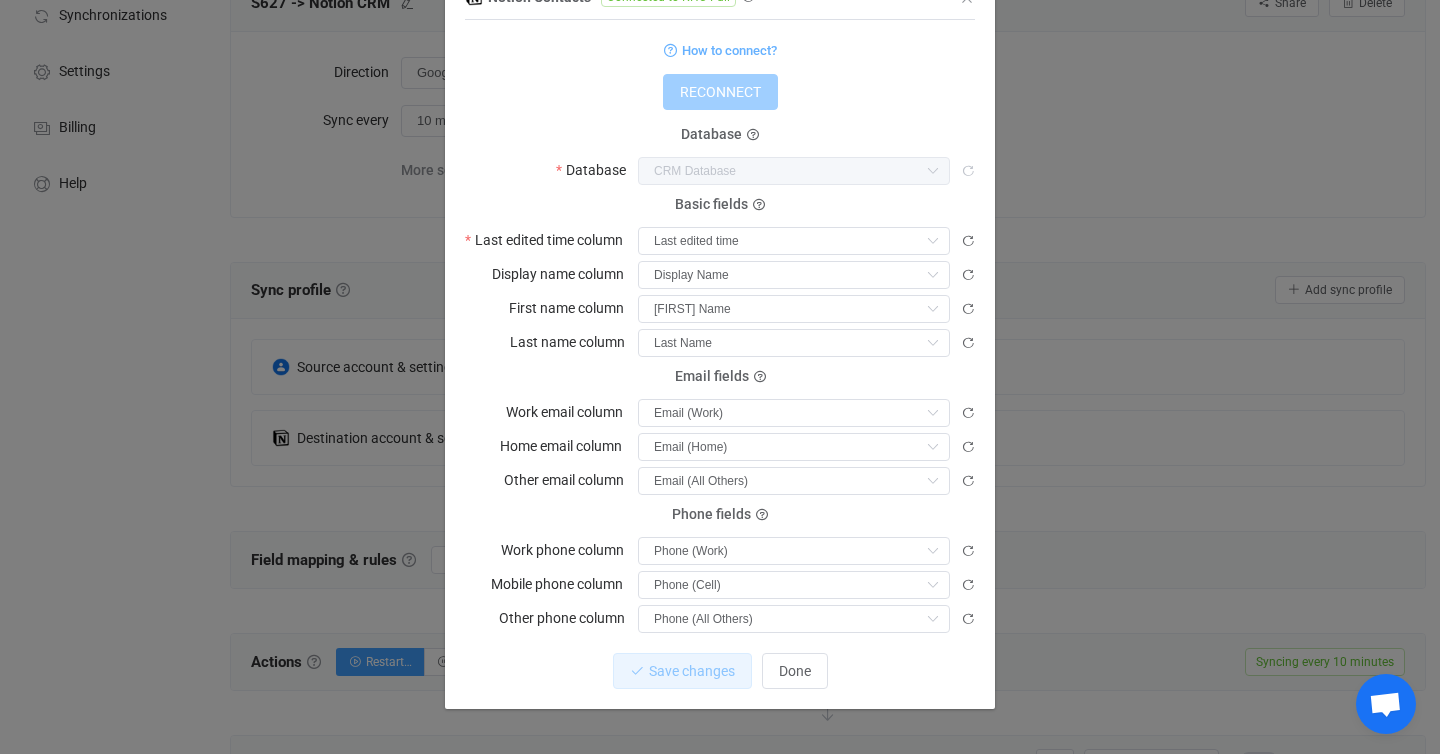 scroll, scrollTop: 0, scrollLeft: 0, axis: both 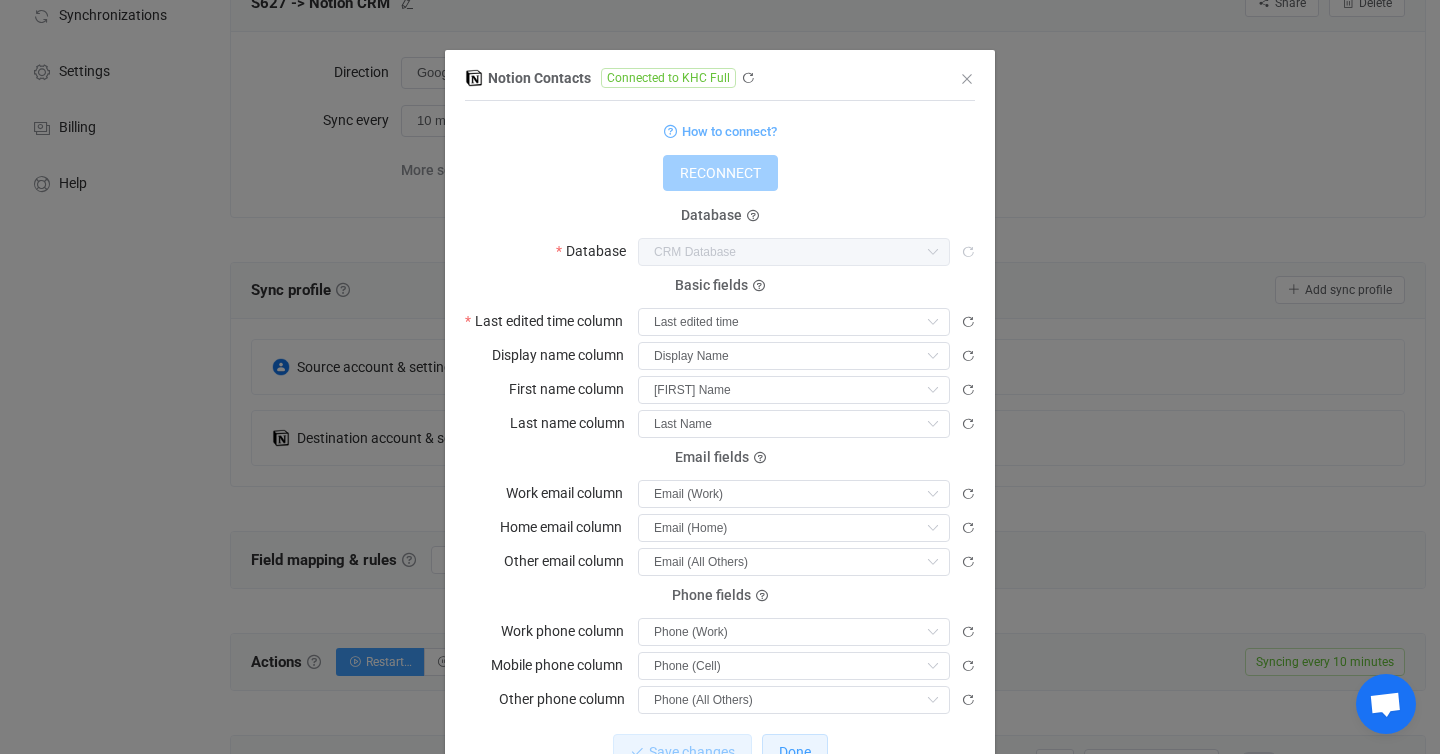 click on "Done" at bounding box center [795, 752] 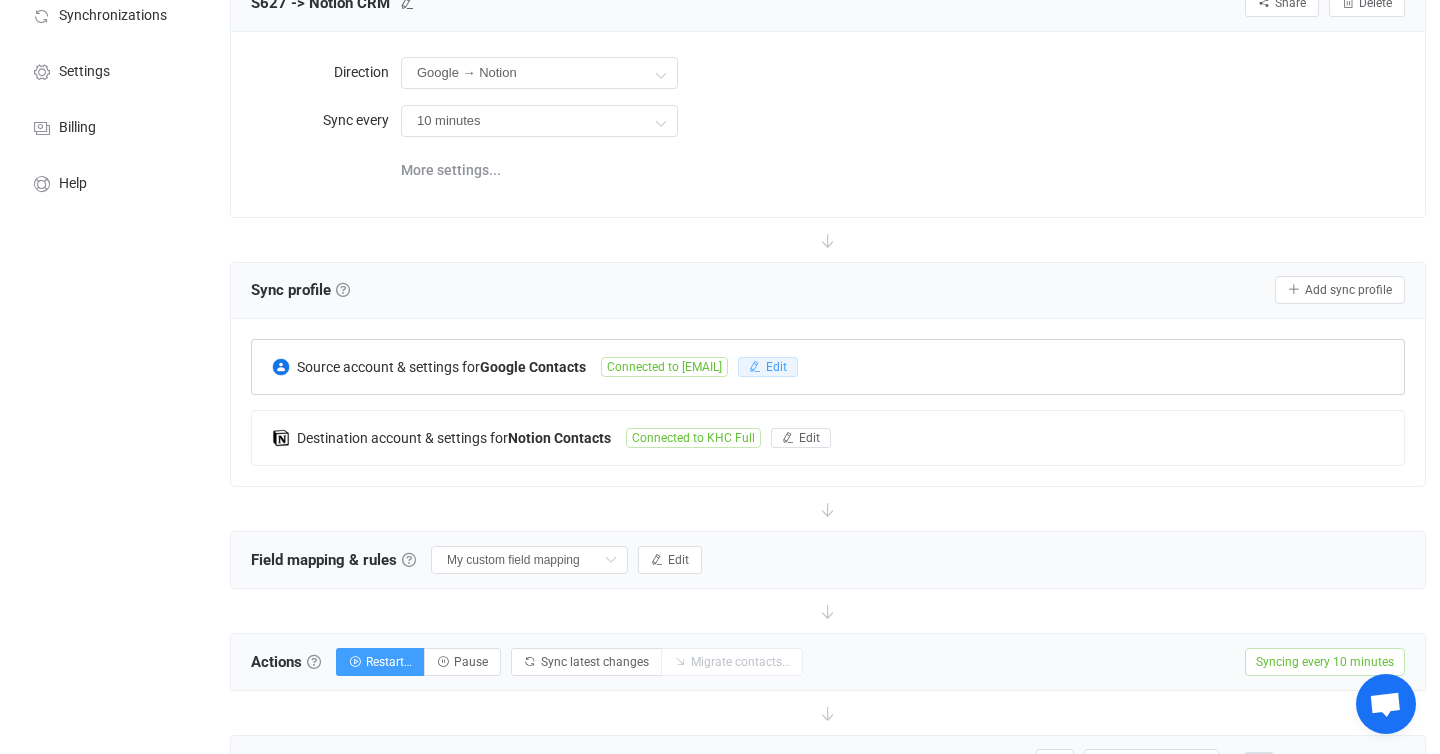 click on "Edit" at bounding box center [776, 367] 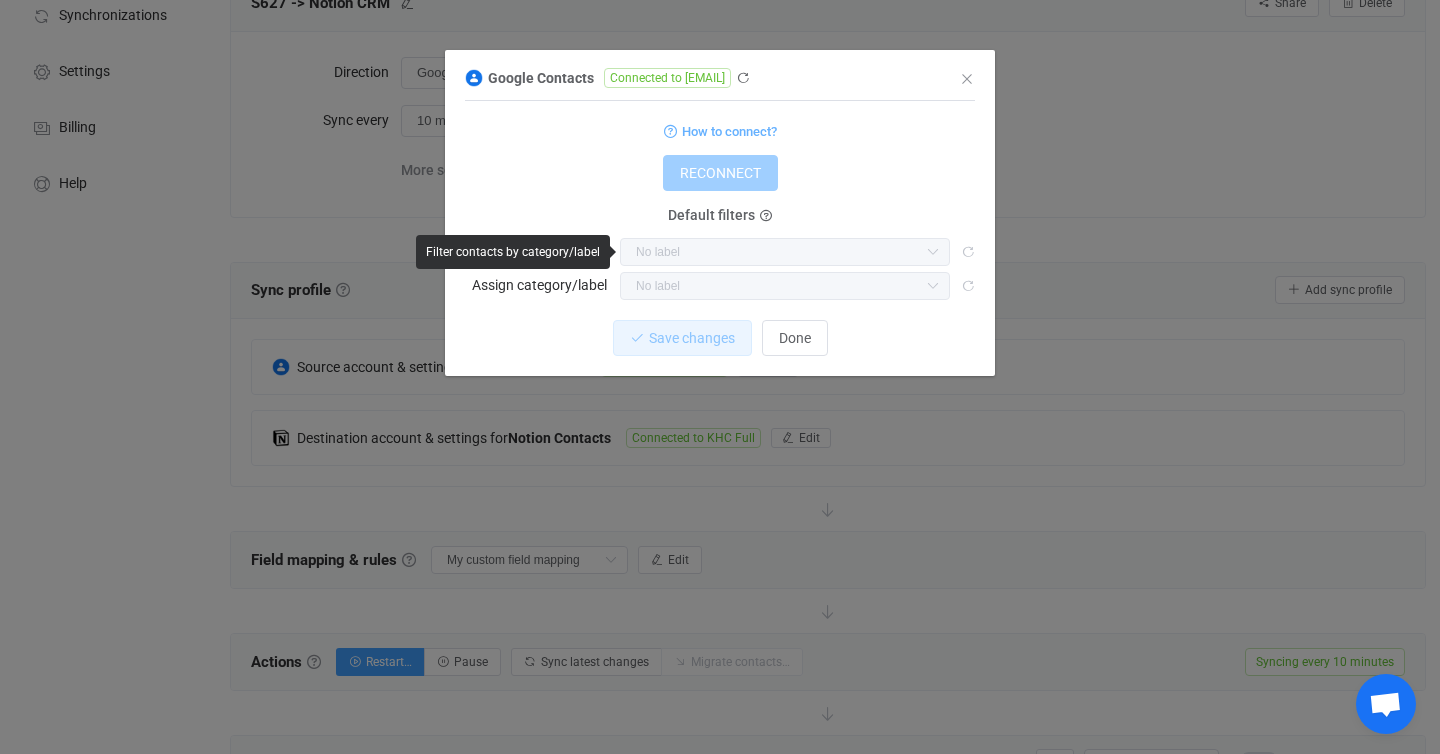 click at bounding box center [932, 252] 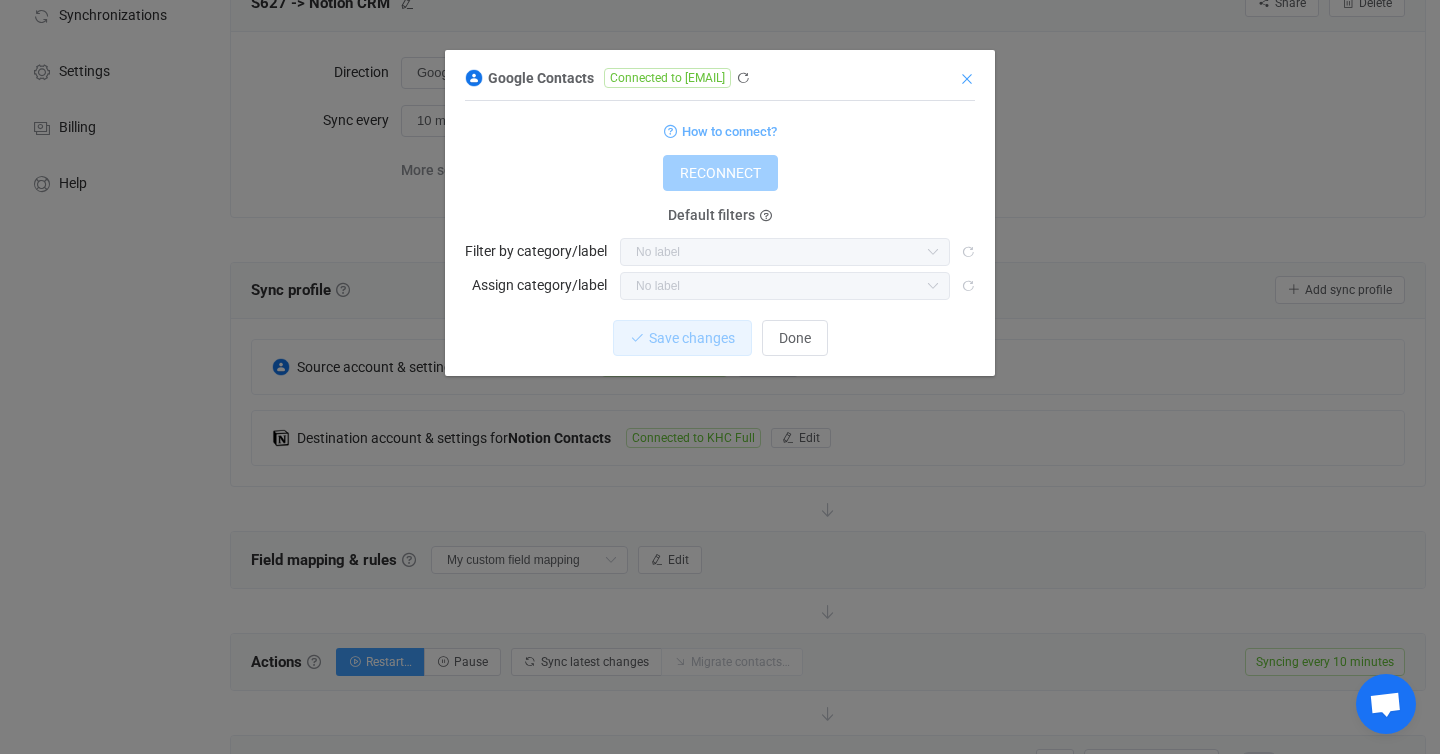 click at bounding box center [967, 79] 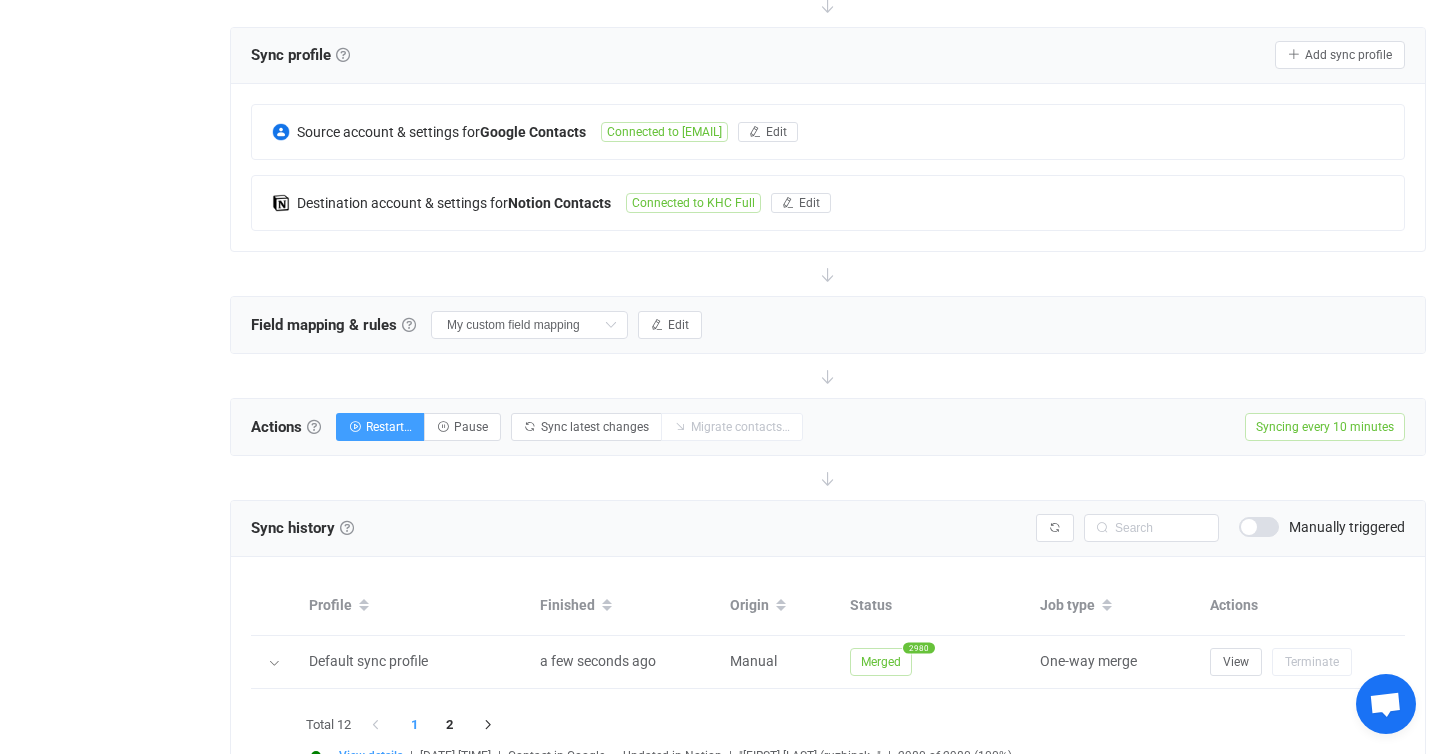 scroll, scrollTop: 425, scrollLeft: 0, axis: vertical 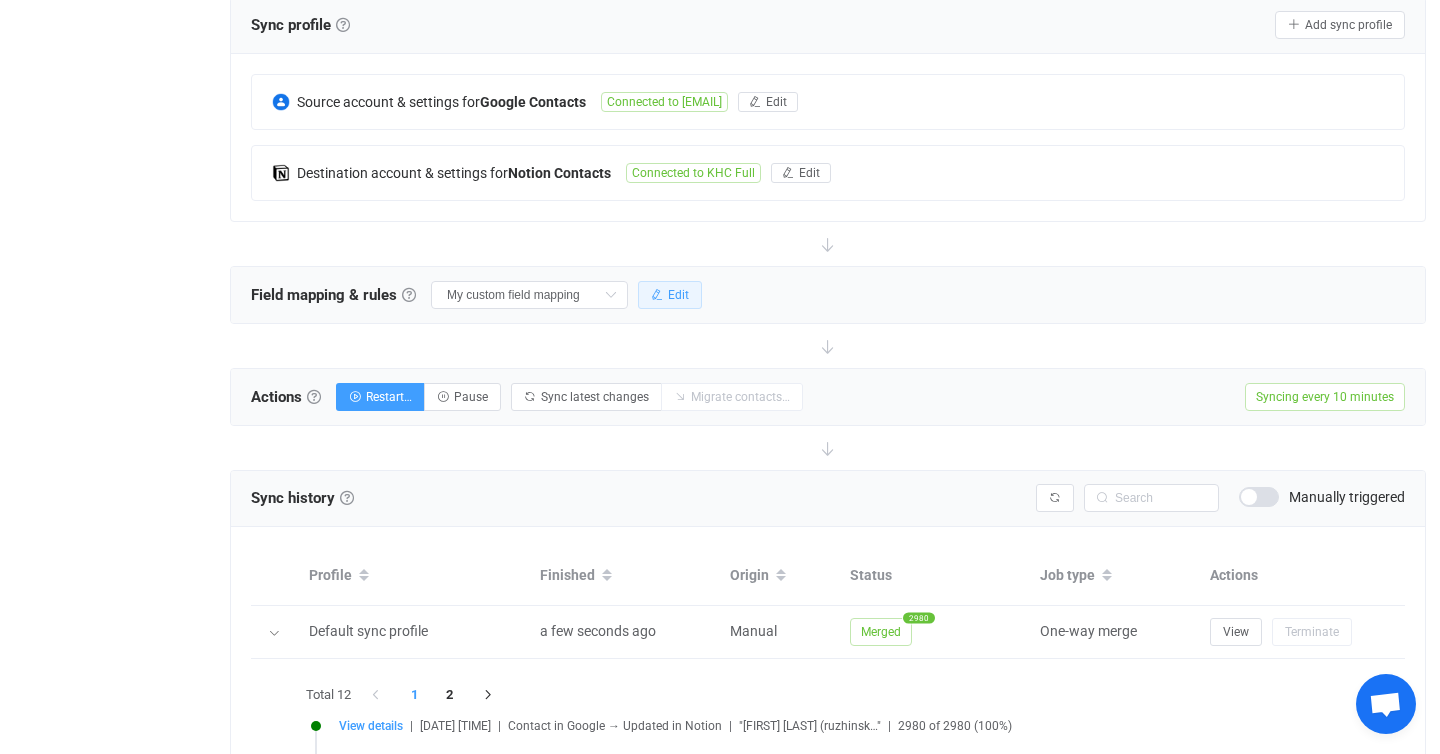click on "Edit" at bounding box center [678, 295] 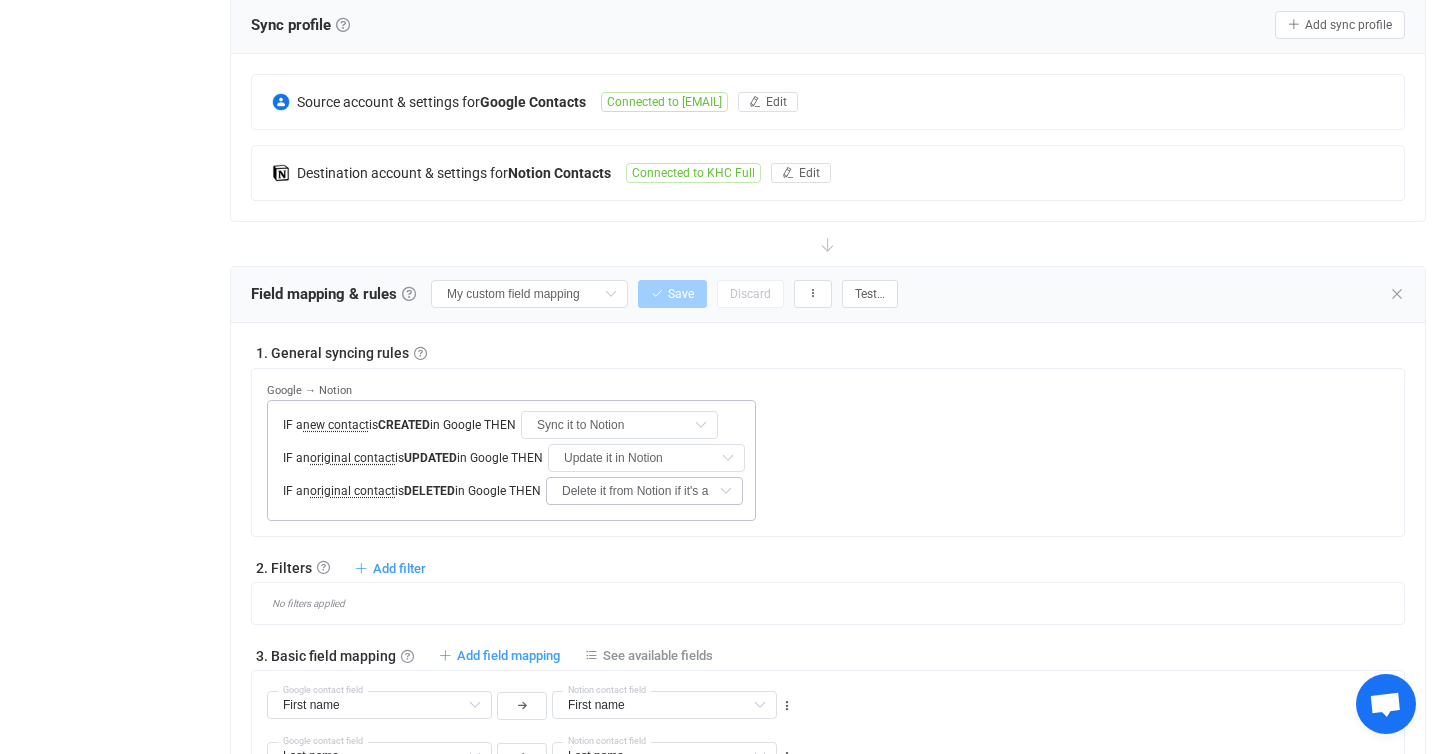 click at bounding box center (725, 491) 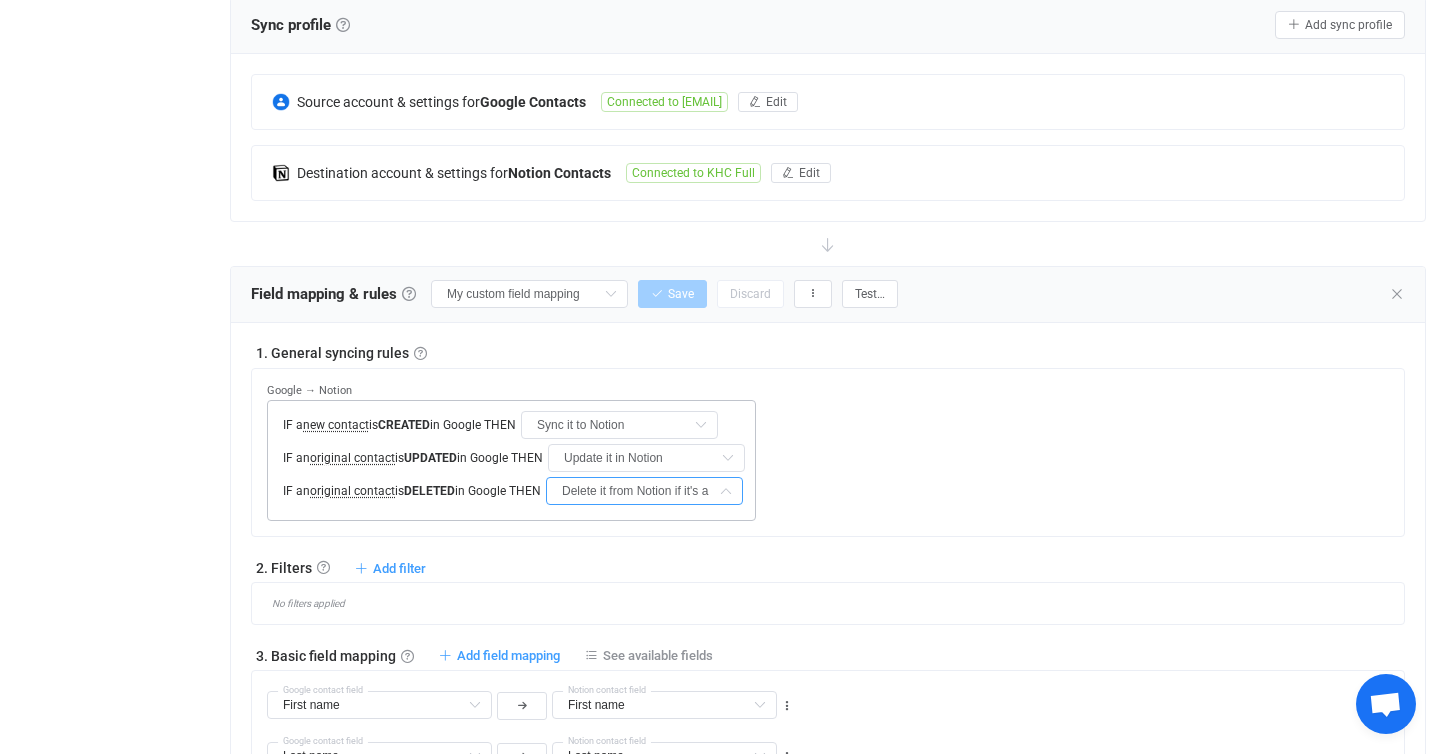 scroll, scrollTop: 0, scrollLeft: 50, axis: horizontal 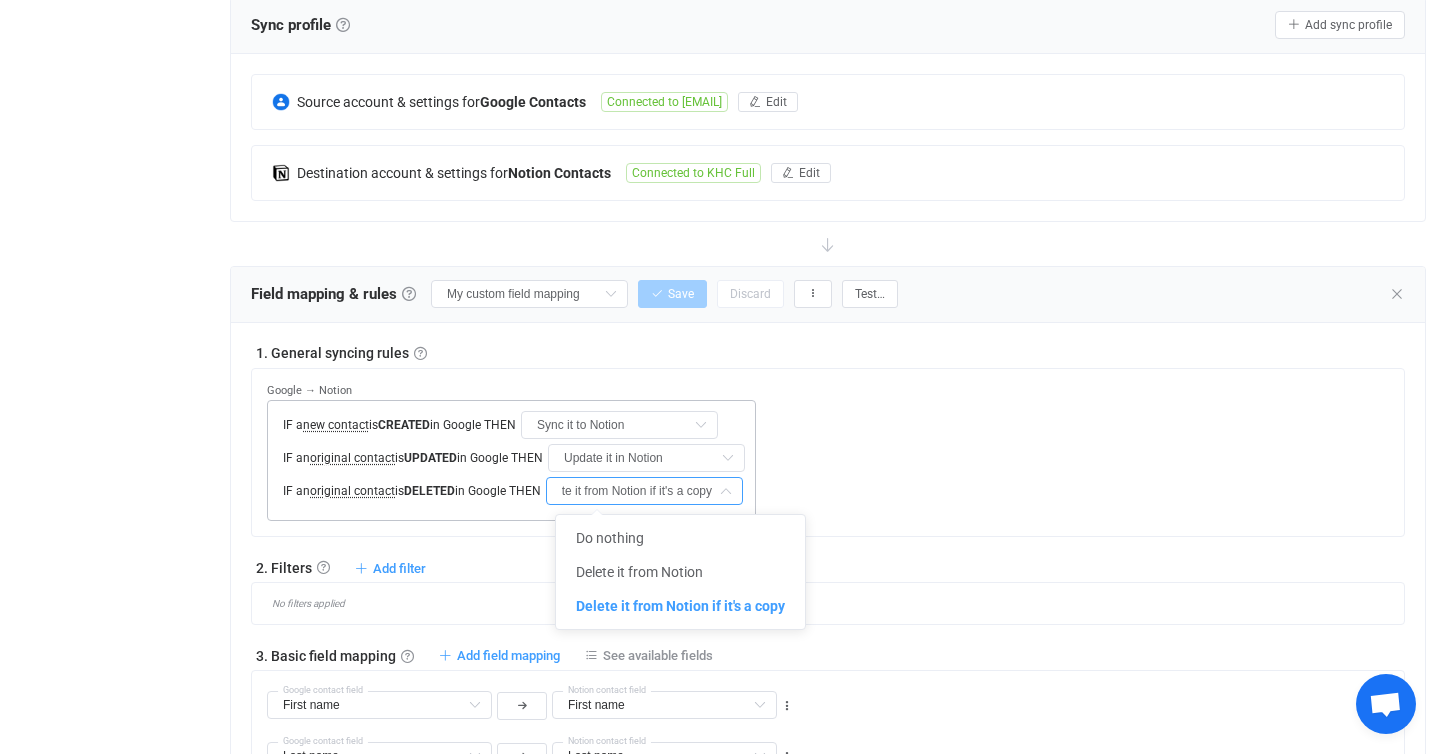 click on "IF a  new contact  is  CREATED  in Google THEN
Sync it to Notion Do nothing Sync it to Notion" at bounding box center (511, 425) 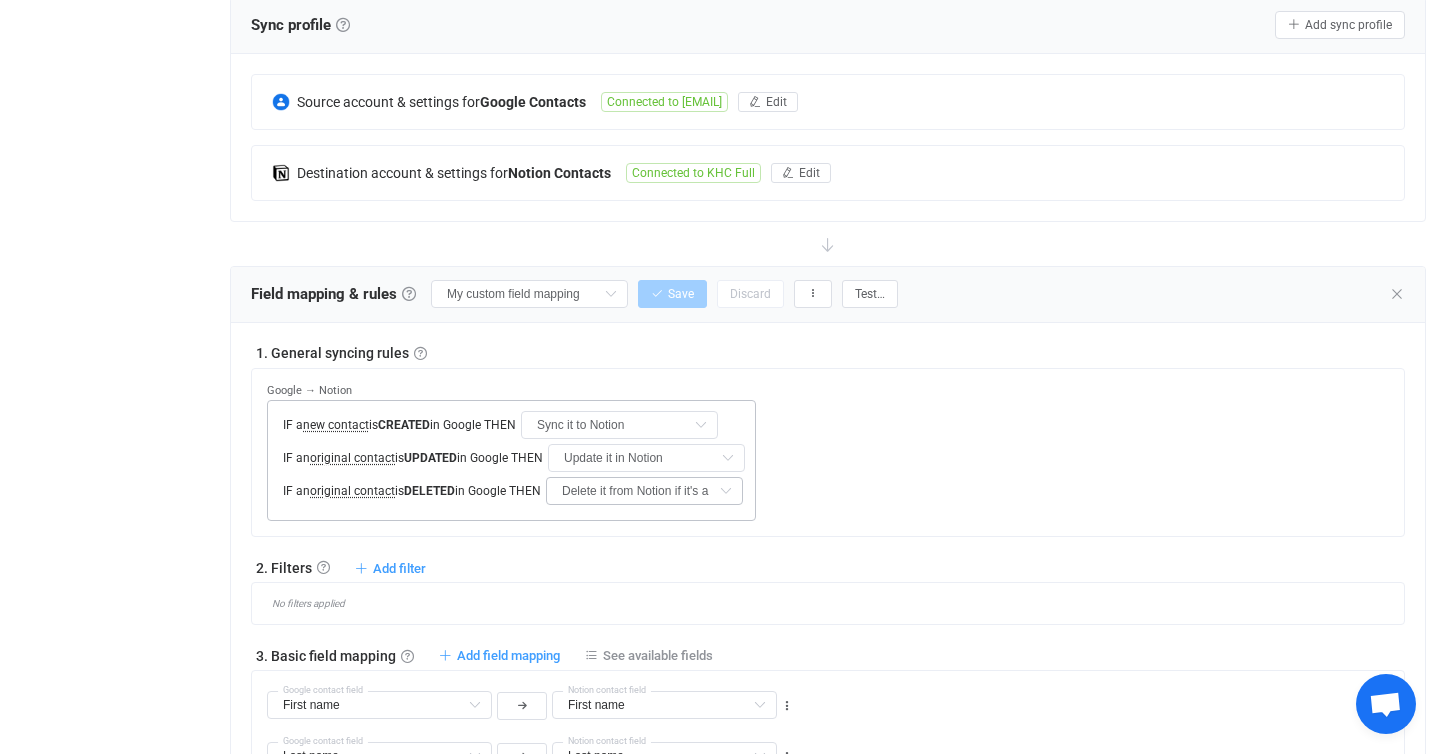 click at bounding box center (725, 491) 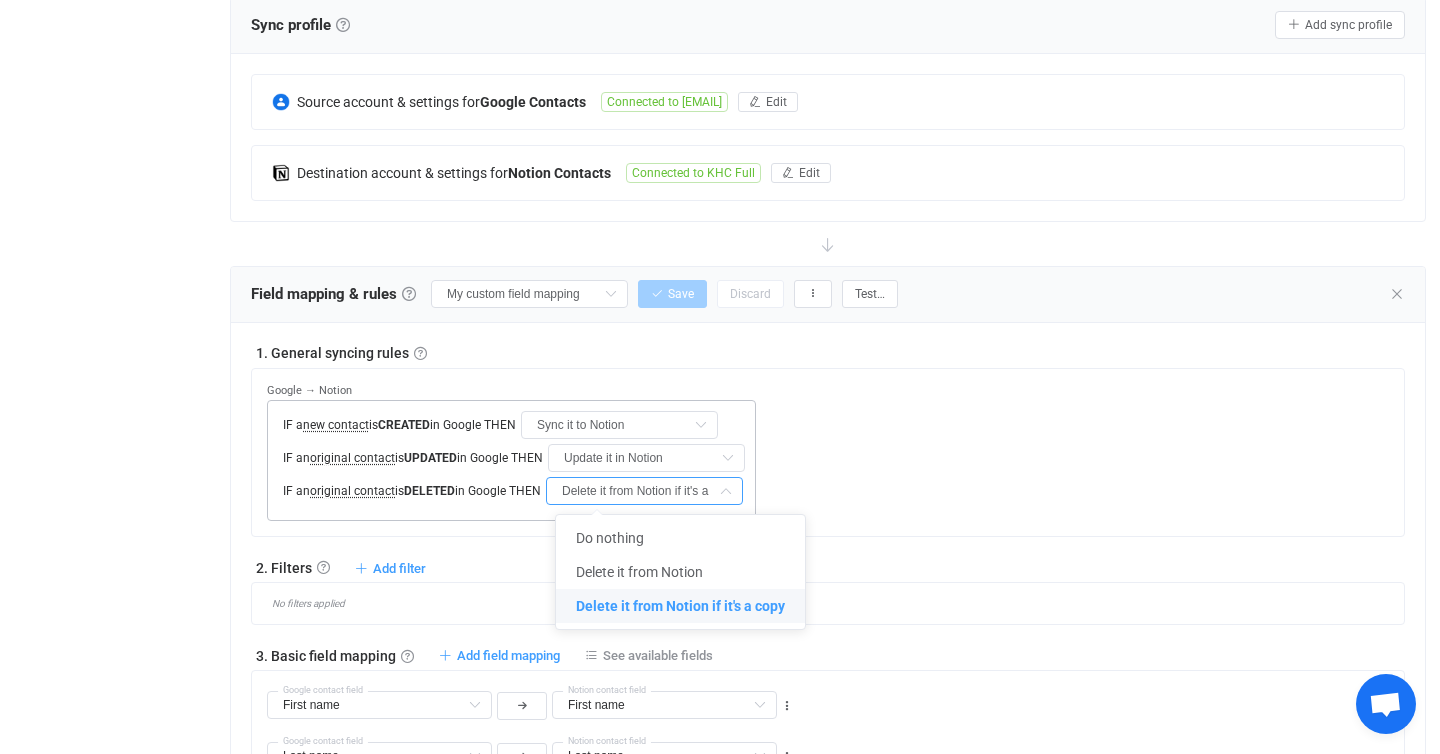 scroll, scrollTop: 0, scrollLeft: 50, axis: horizontal 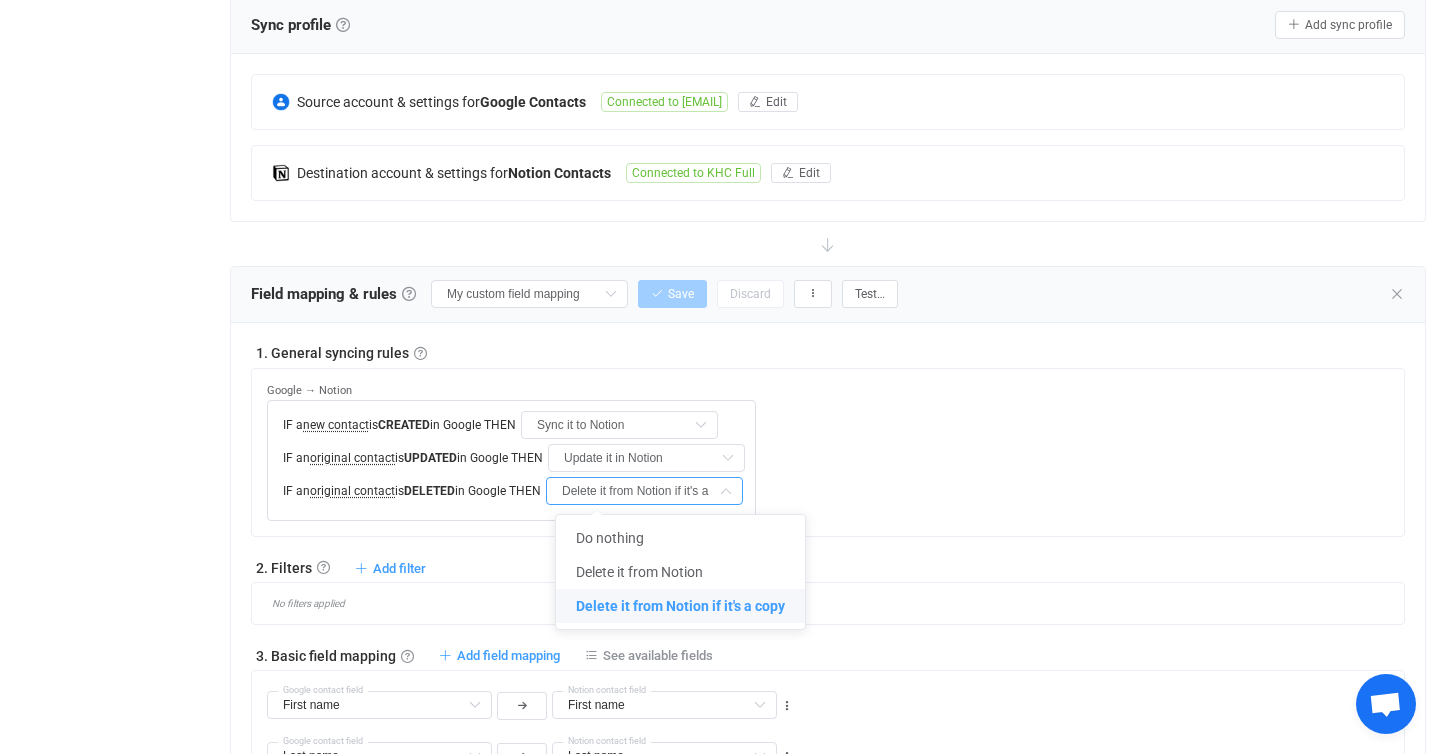 click on "Delete it from Notion if it's a copy" at bounding box center [680, 606] 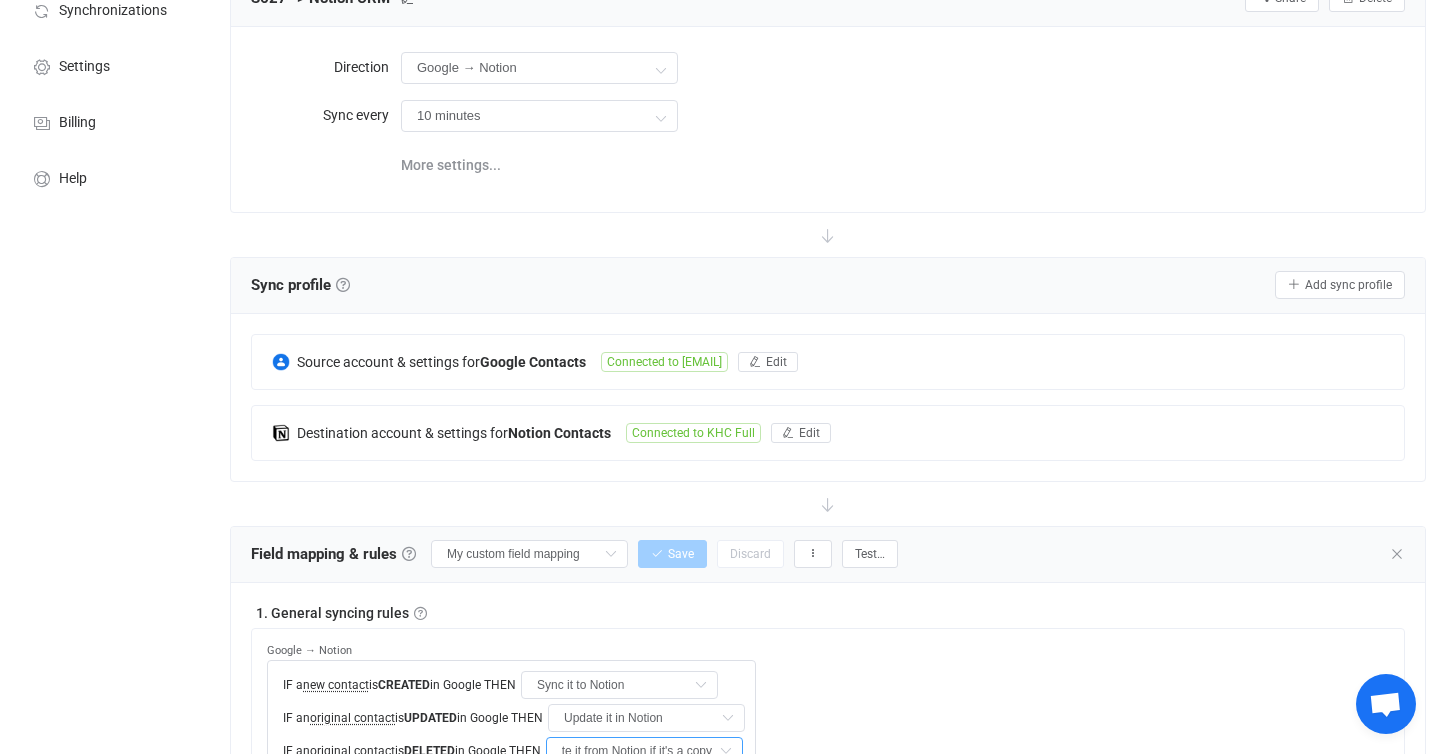scroll, scrollTop: 0, scrollLeft: 0, axis: both 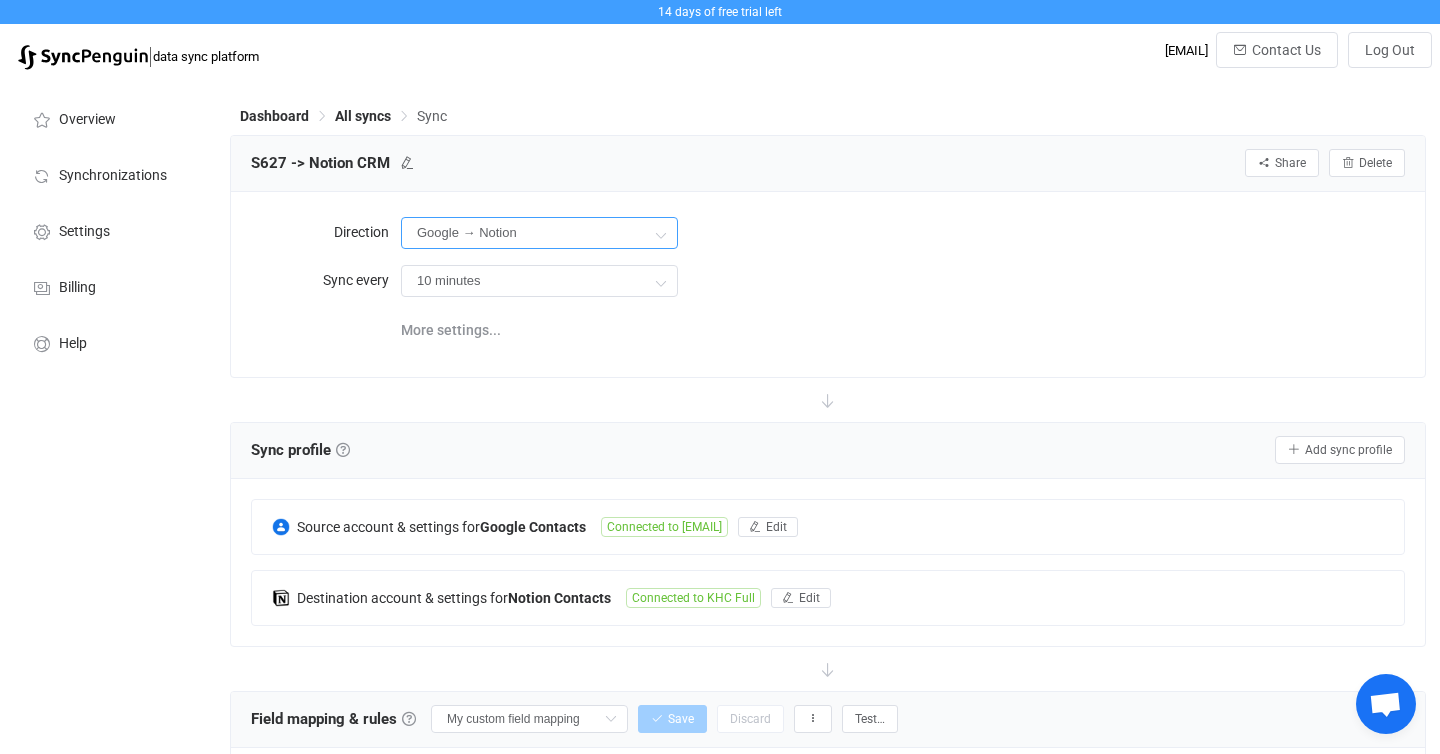 click on "Google → Notion" at bounding box center [539, 233] 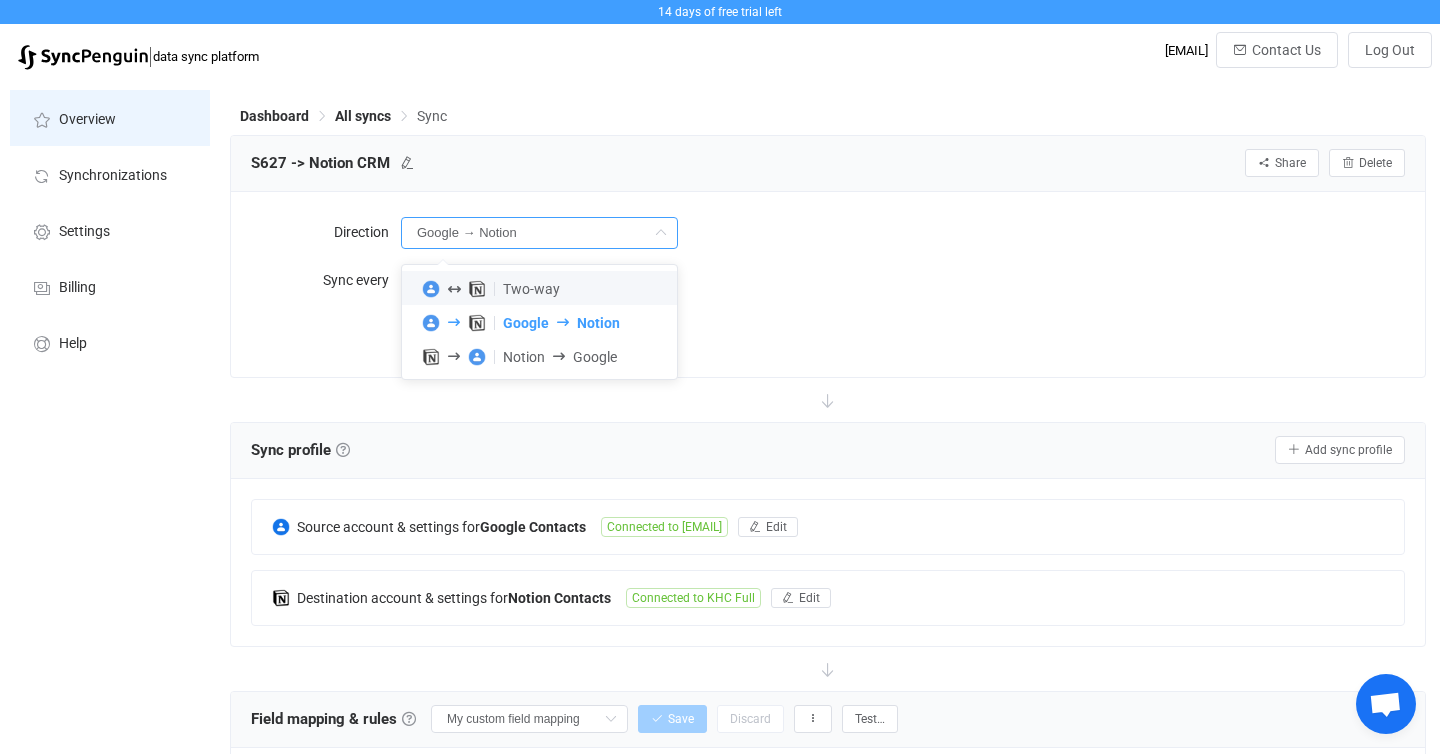 click on "Overview" at bounding box center [87, 120] 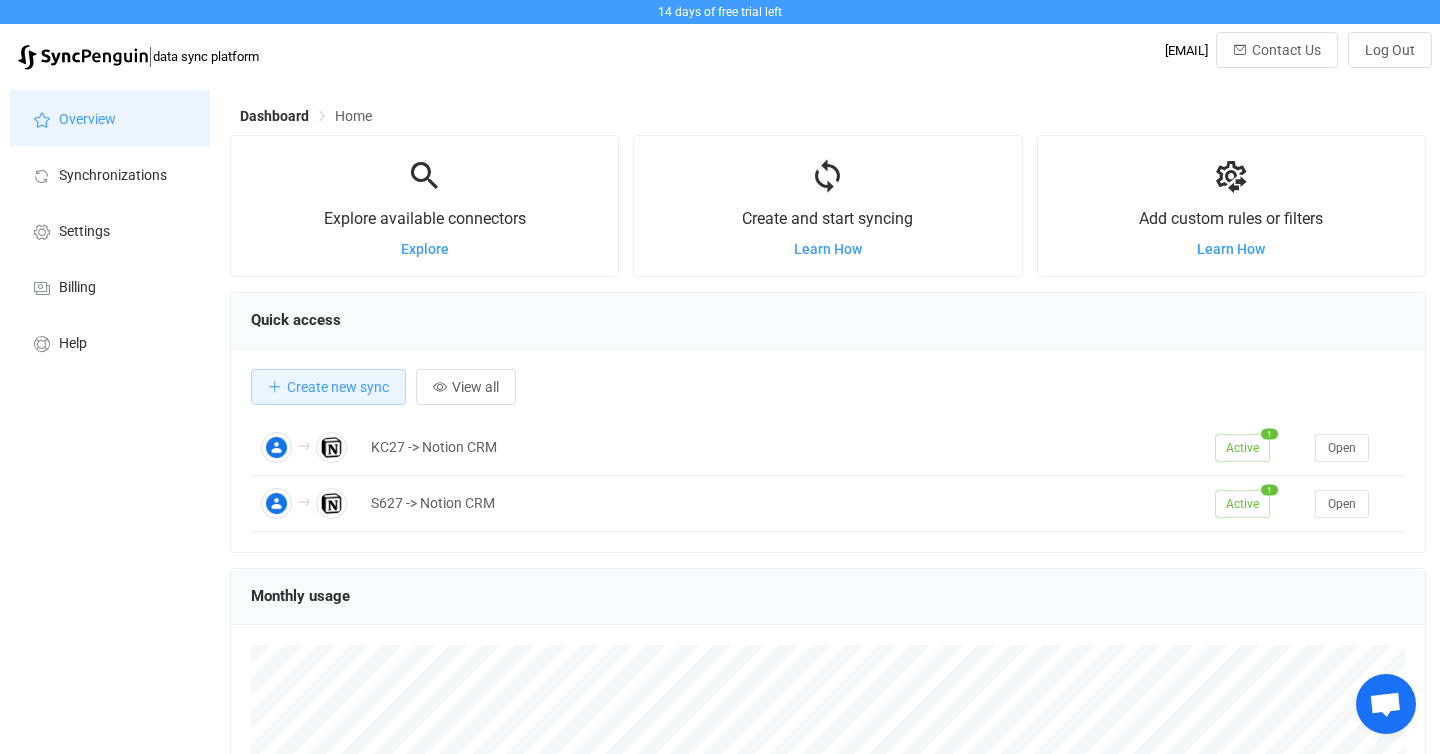 scroll, scrollTop: 999612, scrollLeft: 998804, axis: both 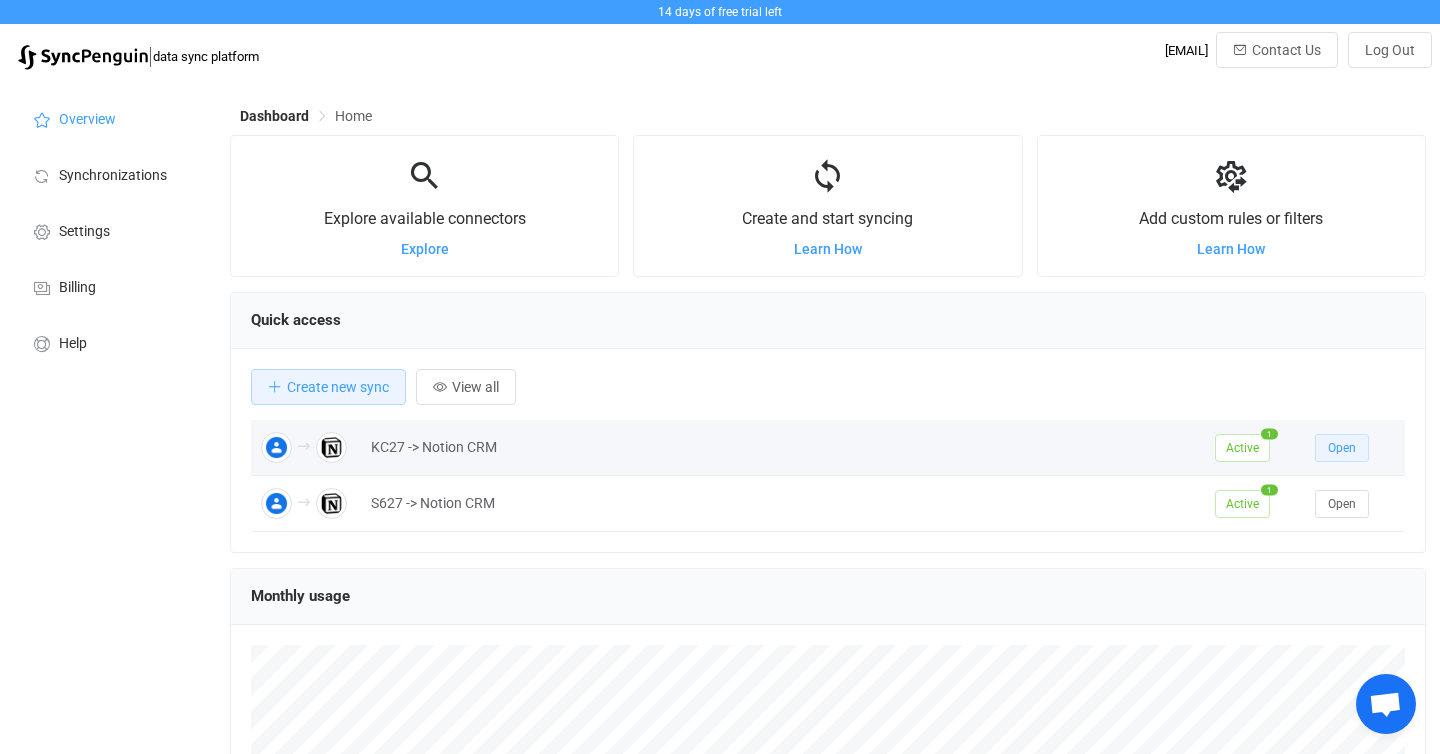 click on "Open" at bounding box center (1342, 448) 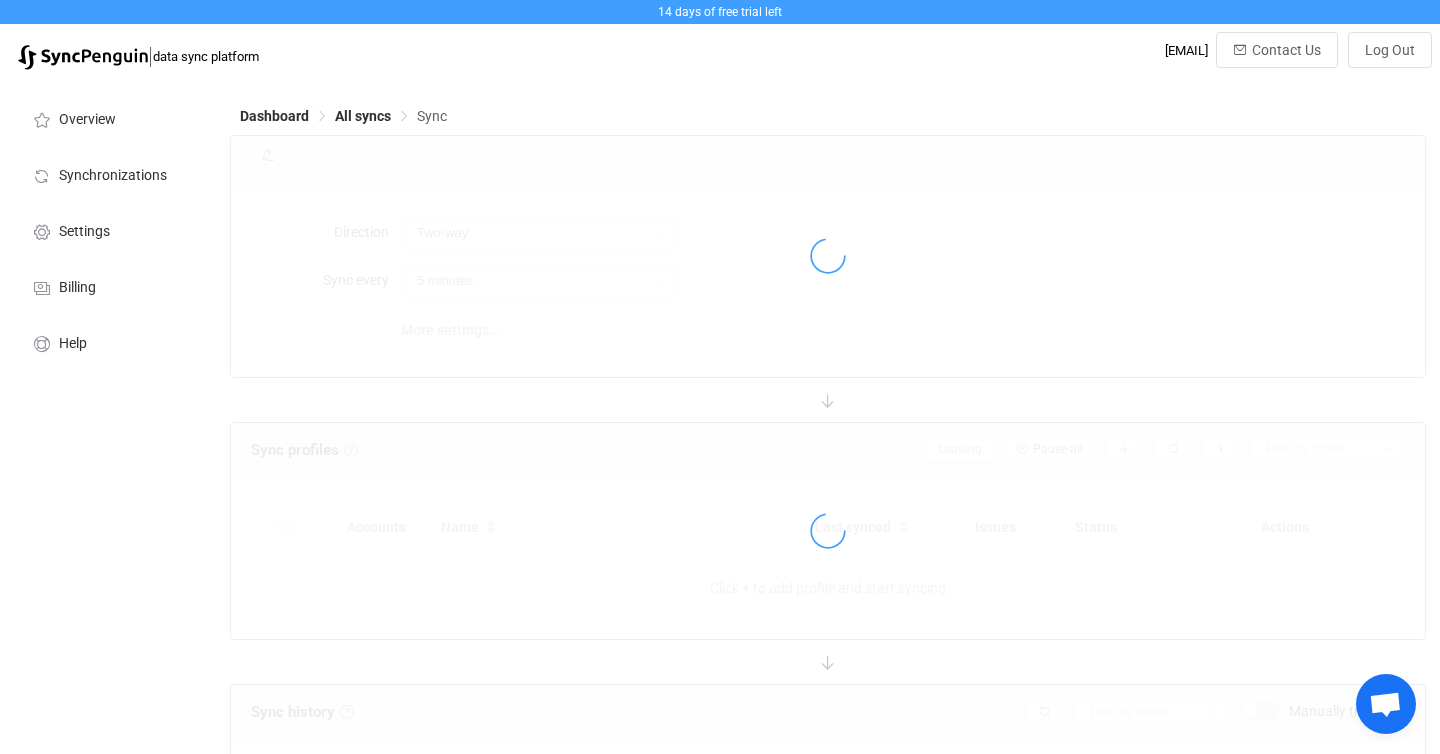type on "Google → Notion" 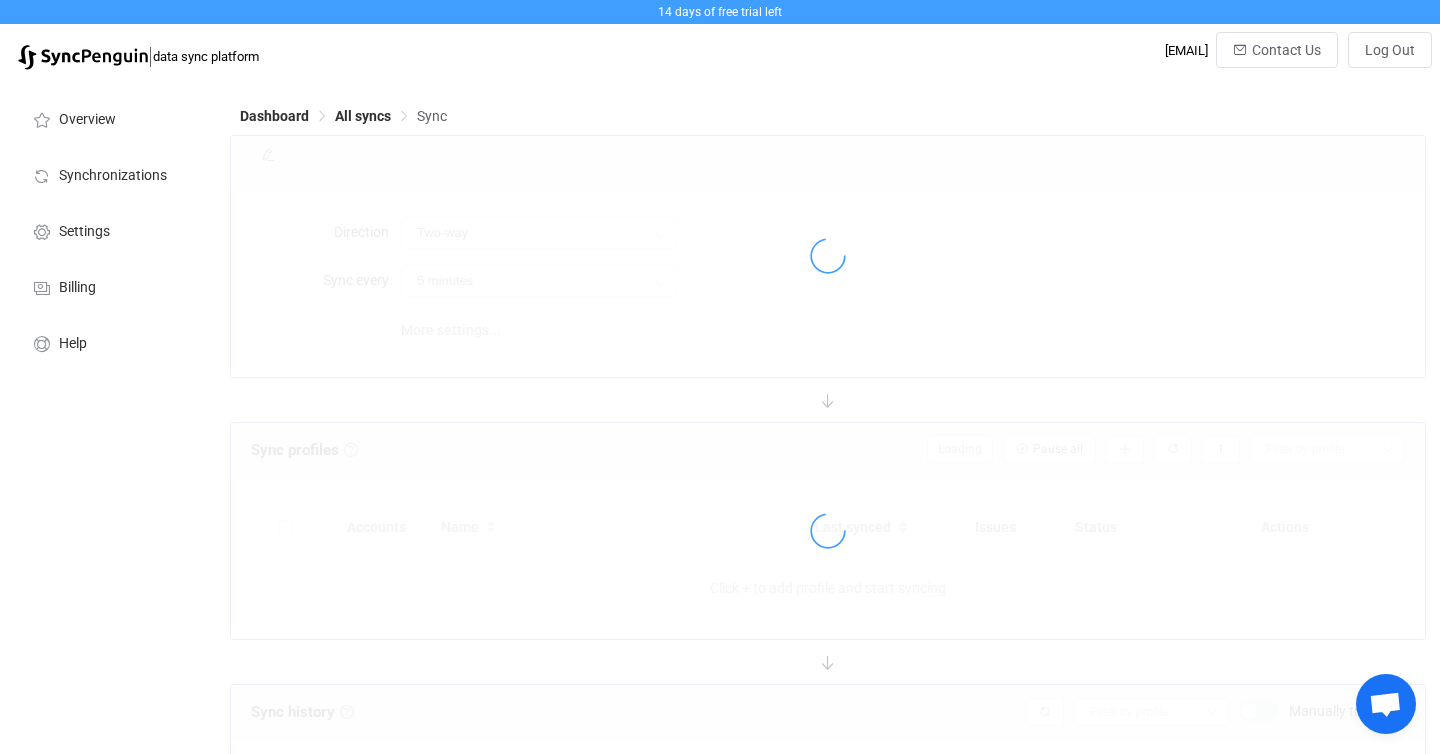 type on "10 minutes" 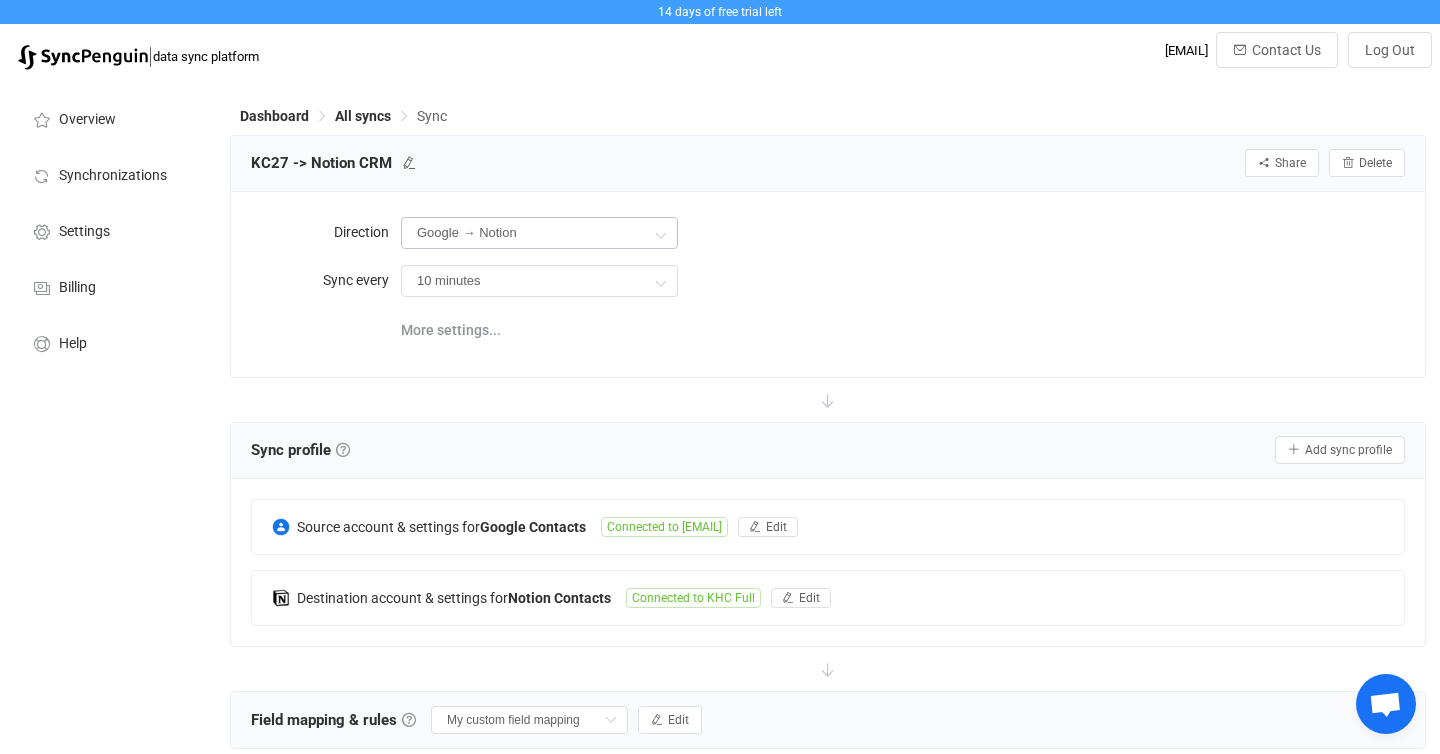 click at bounding box center (660, 234) 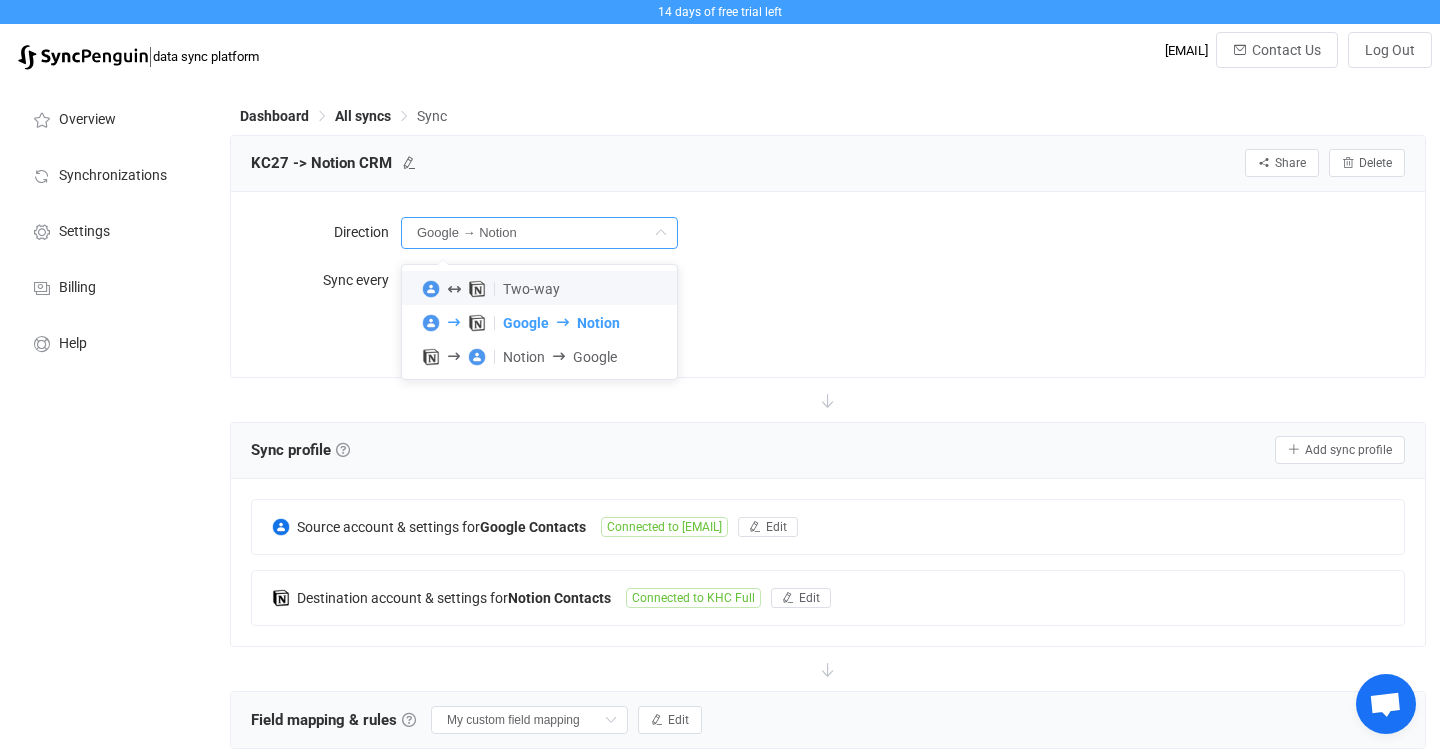 click on "Two-way" at bounding box center (531, 289) 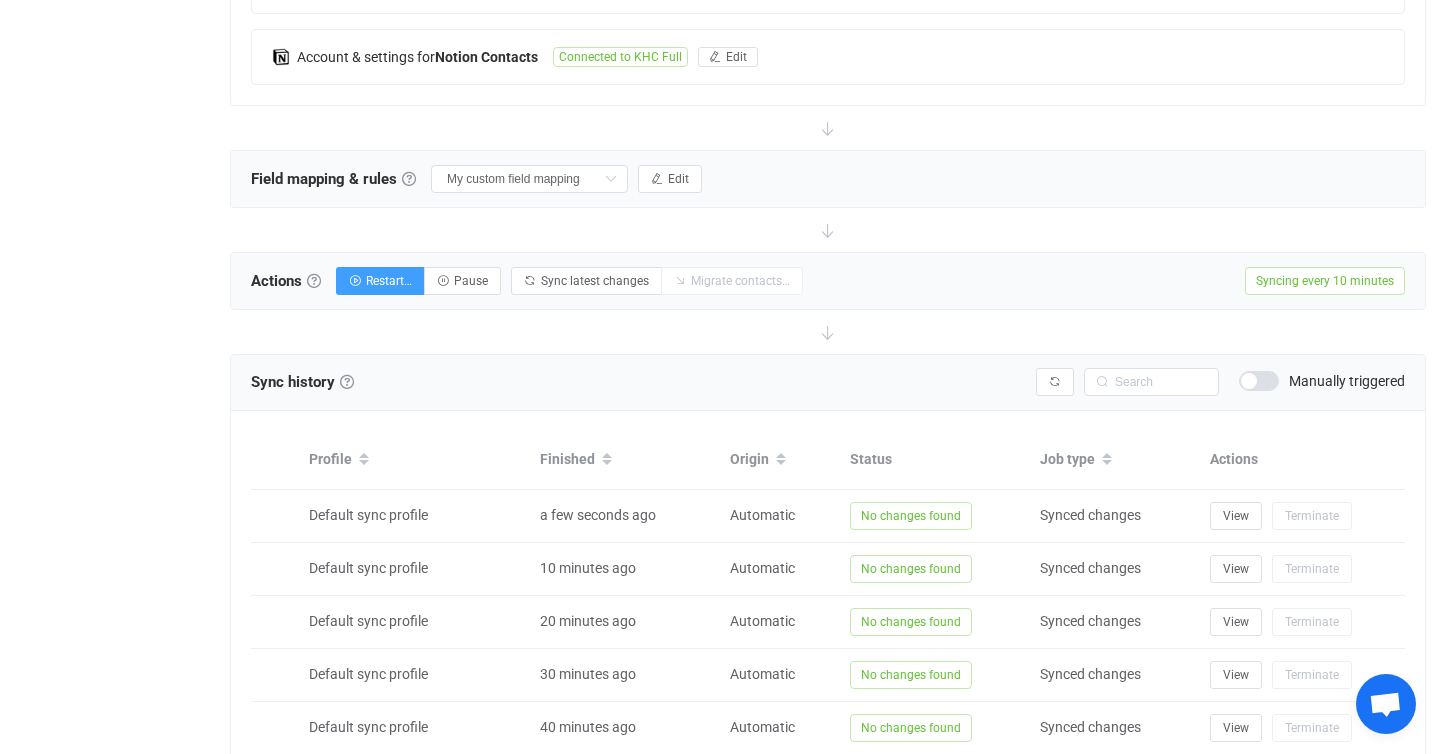scroll, scrollTop: 546, scrollLeft: 0, axis: vertical 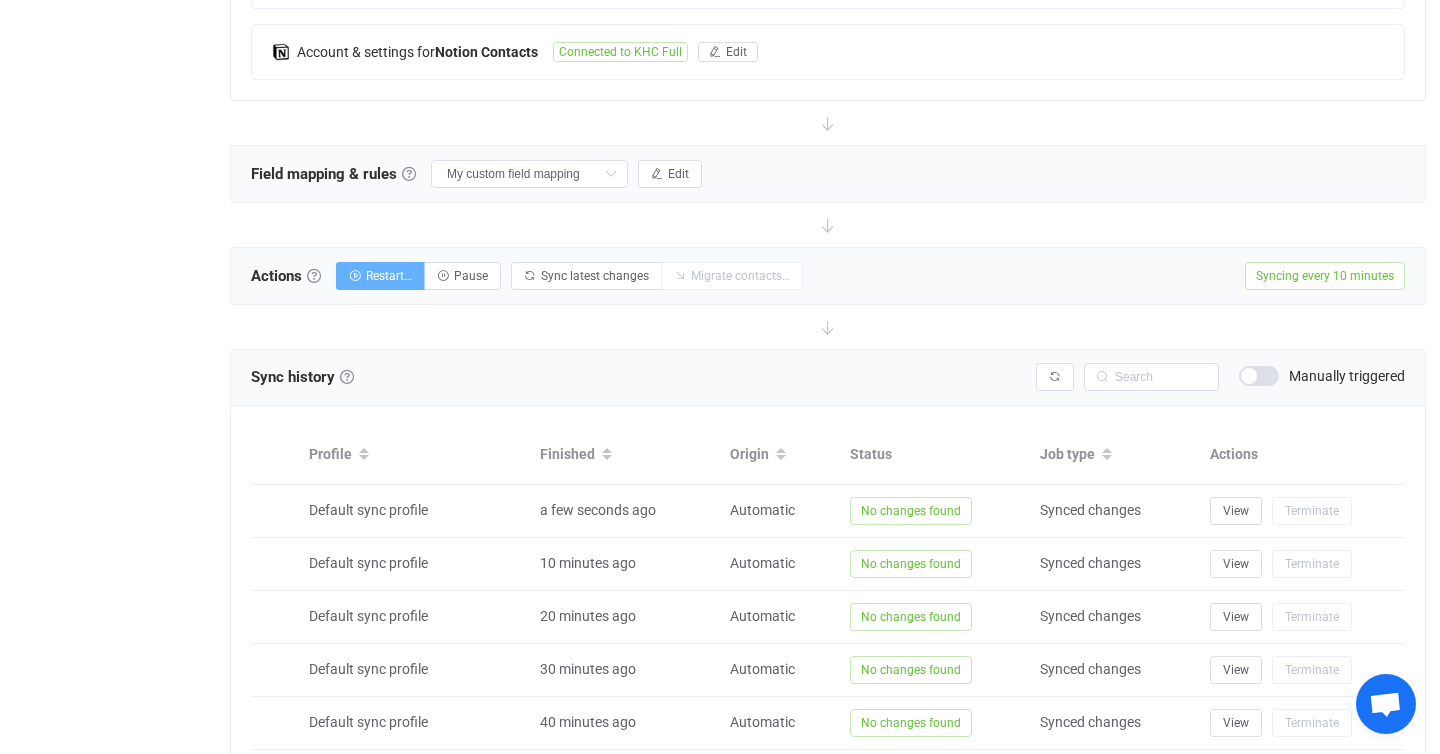 click on "Restart…" at bounding box center (389, 276) 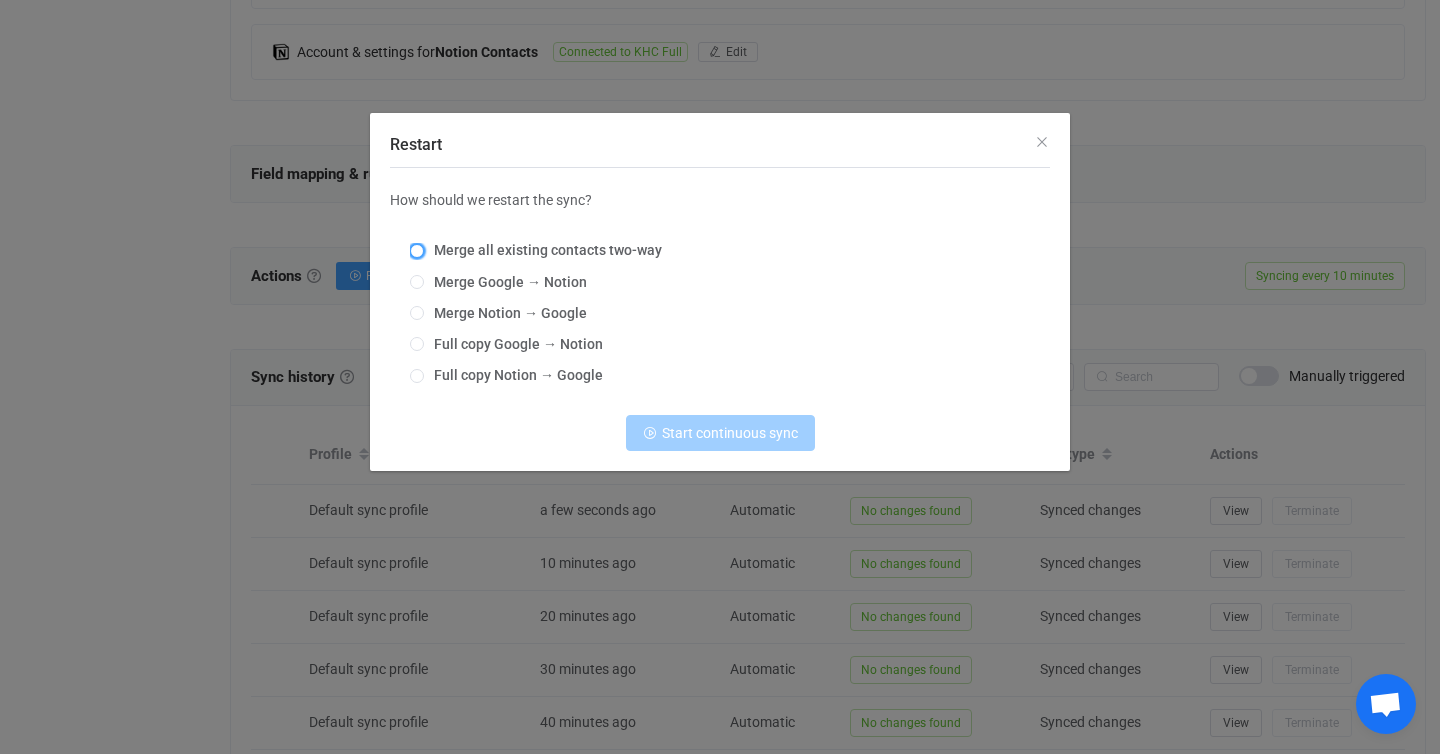 click at bounding box center (417, 251) 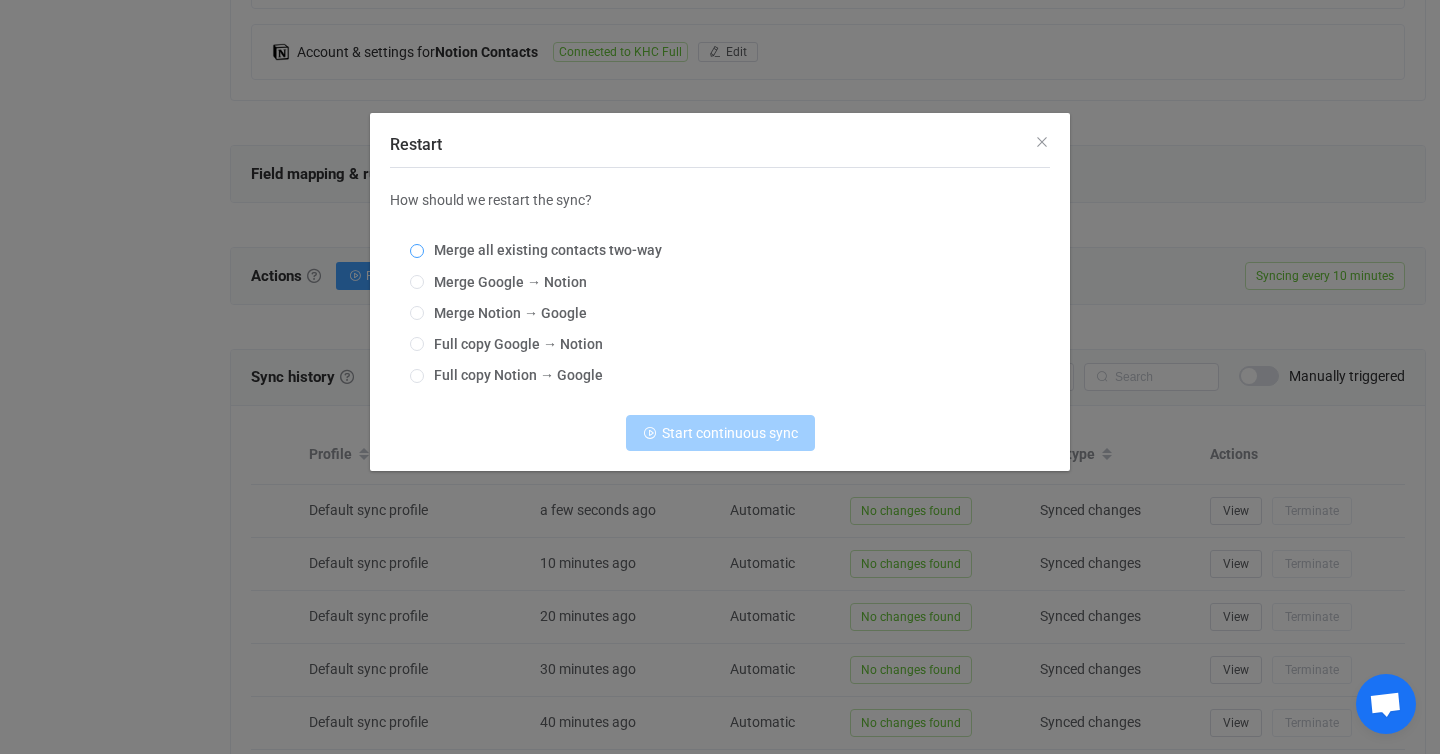 click on "Merge all existing contacts two-way" at bounding box center (417, 252) 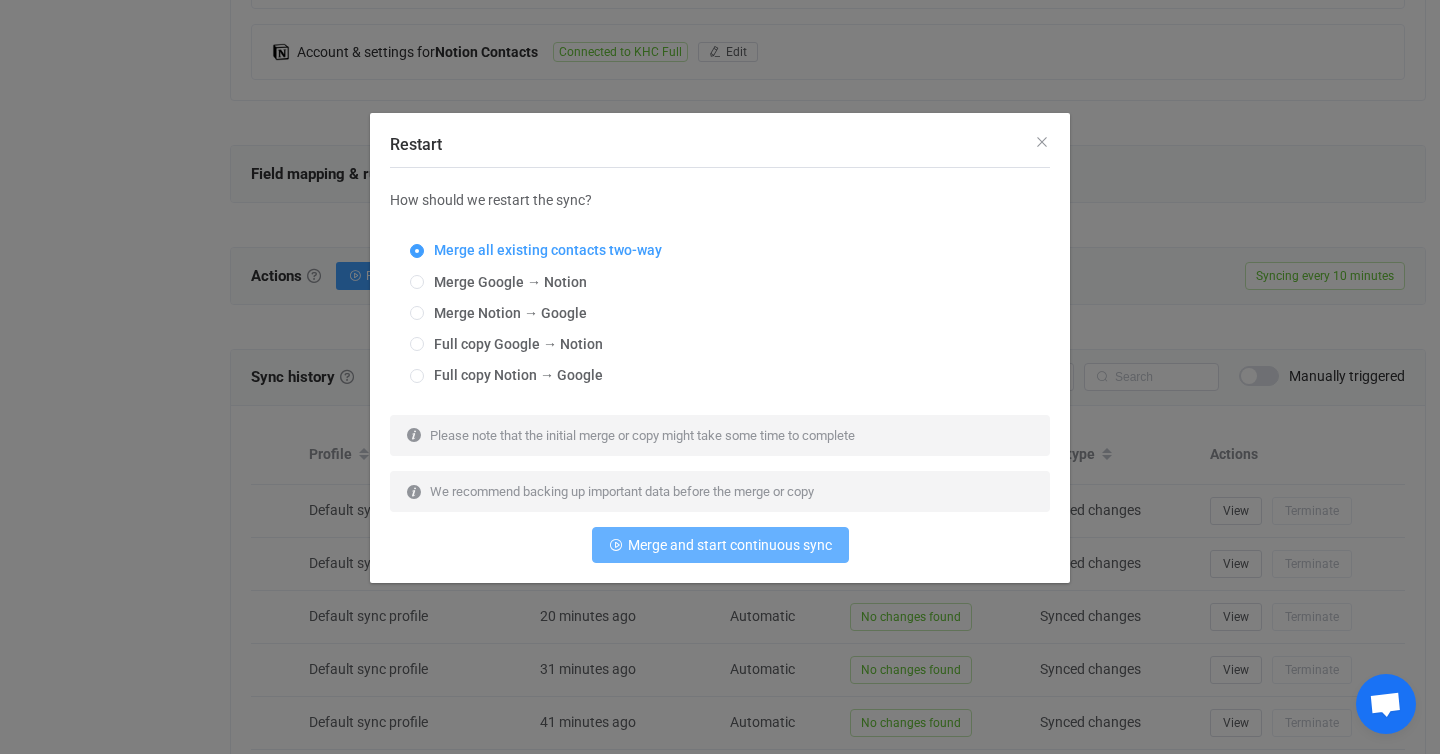 click on "Merge and start continuous sync" at bounding box center [720, 545] 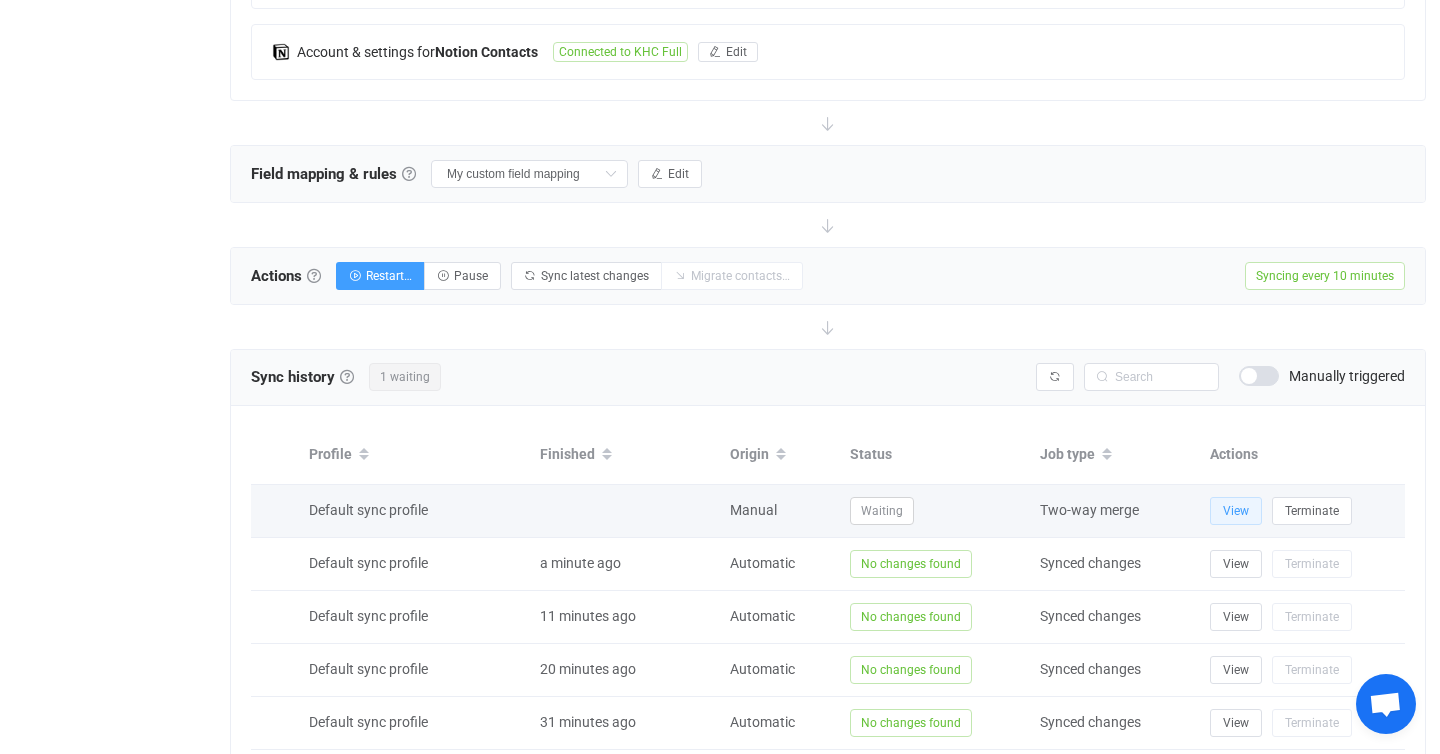 click on "View" at bounding box center (1236, 511) 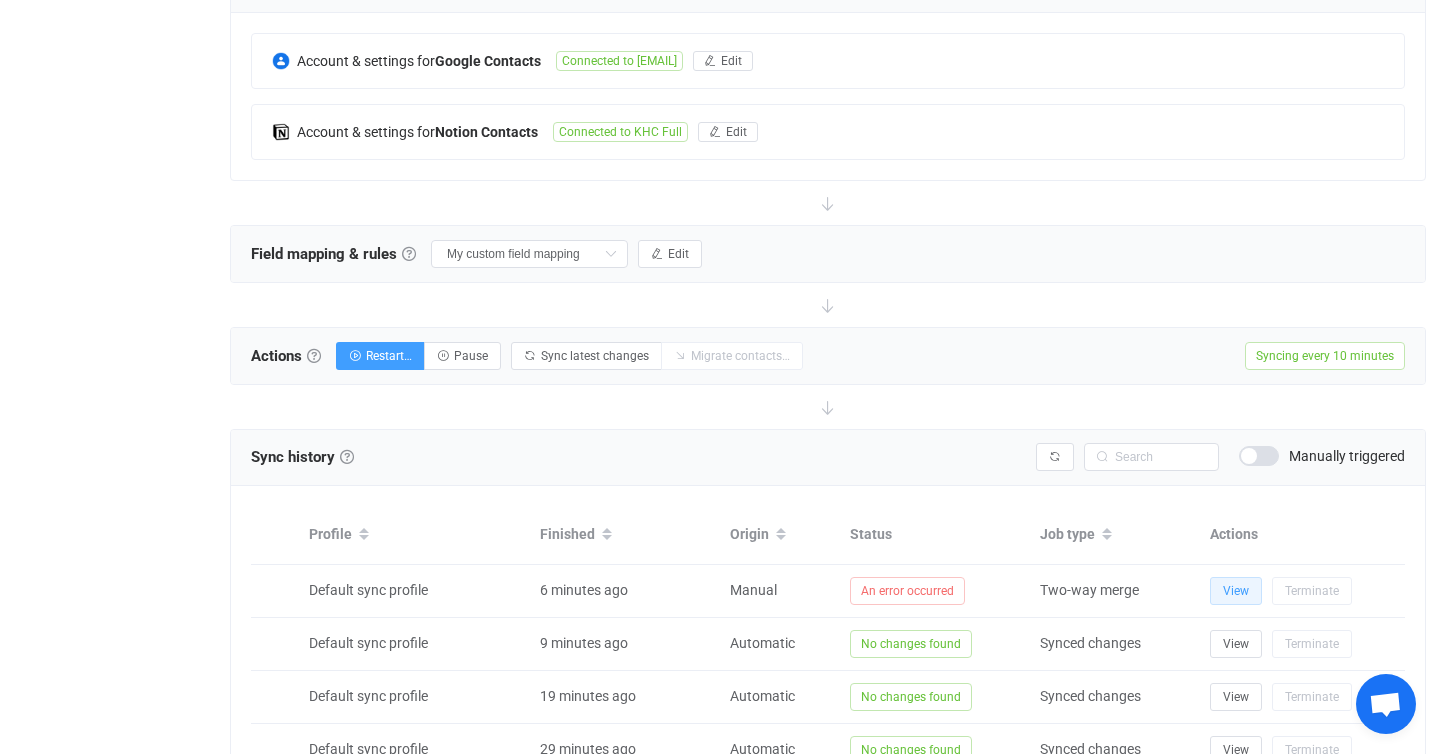 scroll, scrollTop: 403, scrollLeft: 0, axis: vertical 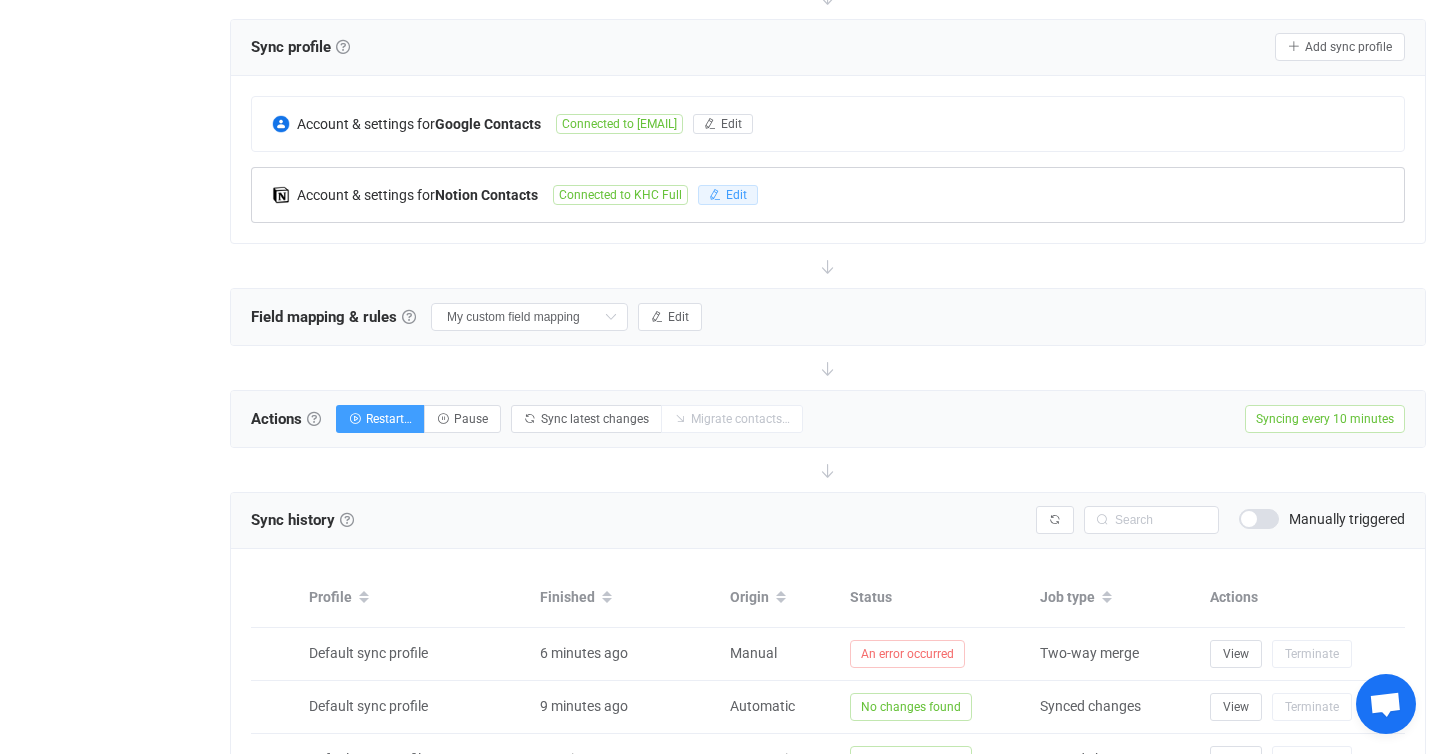 click on "Edit" at bounding box center (728, 195) 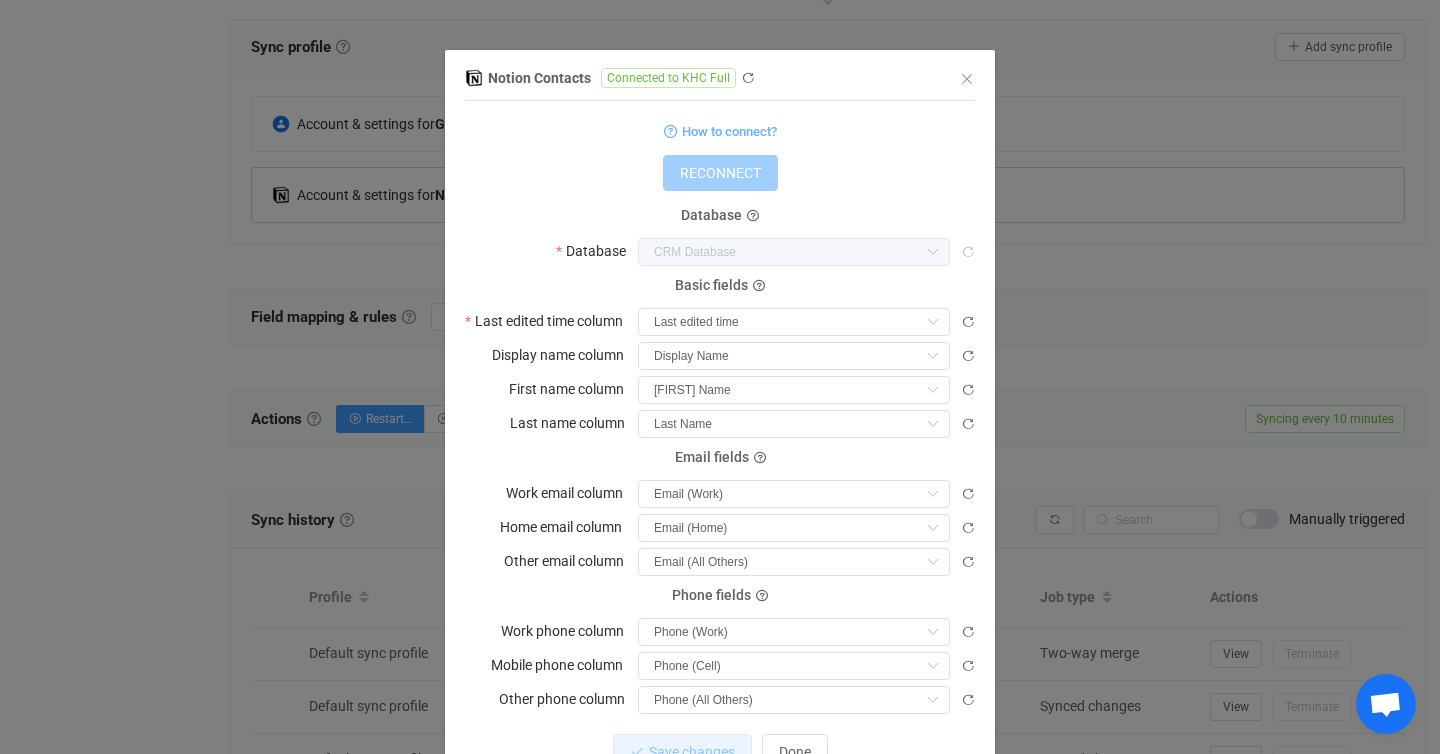 scroll, scrollTop: 81, scrollLeft: 0, axis: vertical 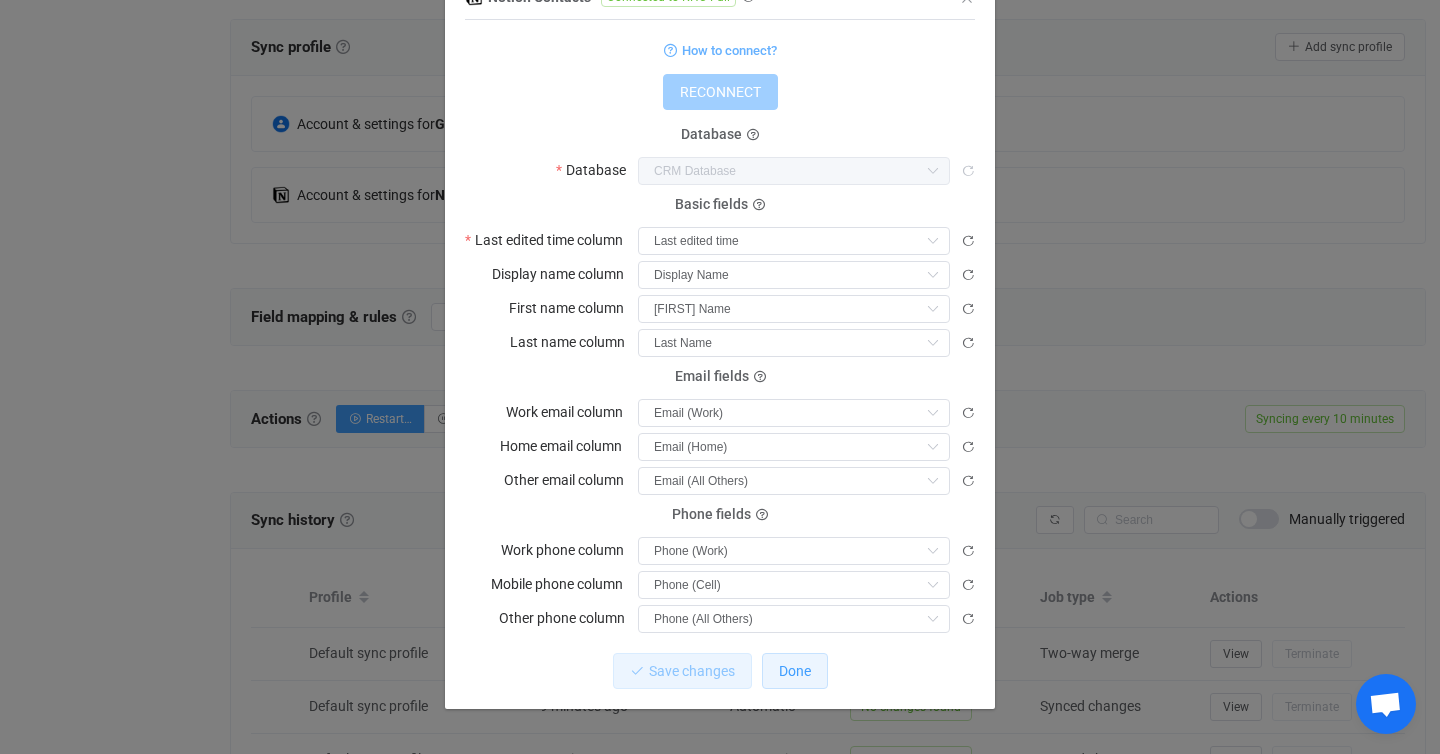 click on "Done" at bounding box center [795, 671] 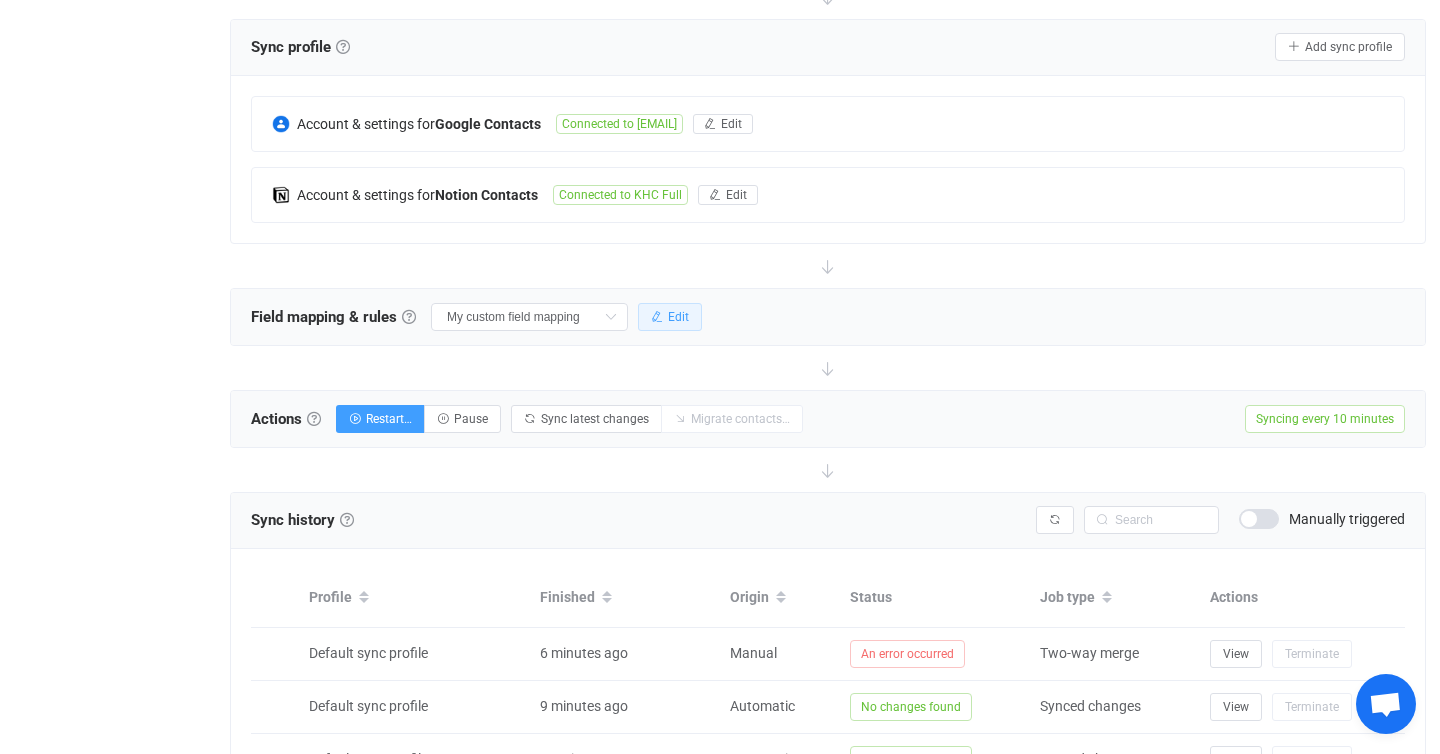 click at bounding box center (657, 317) 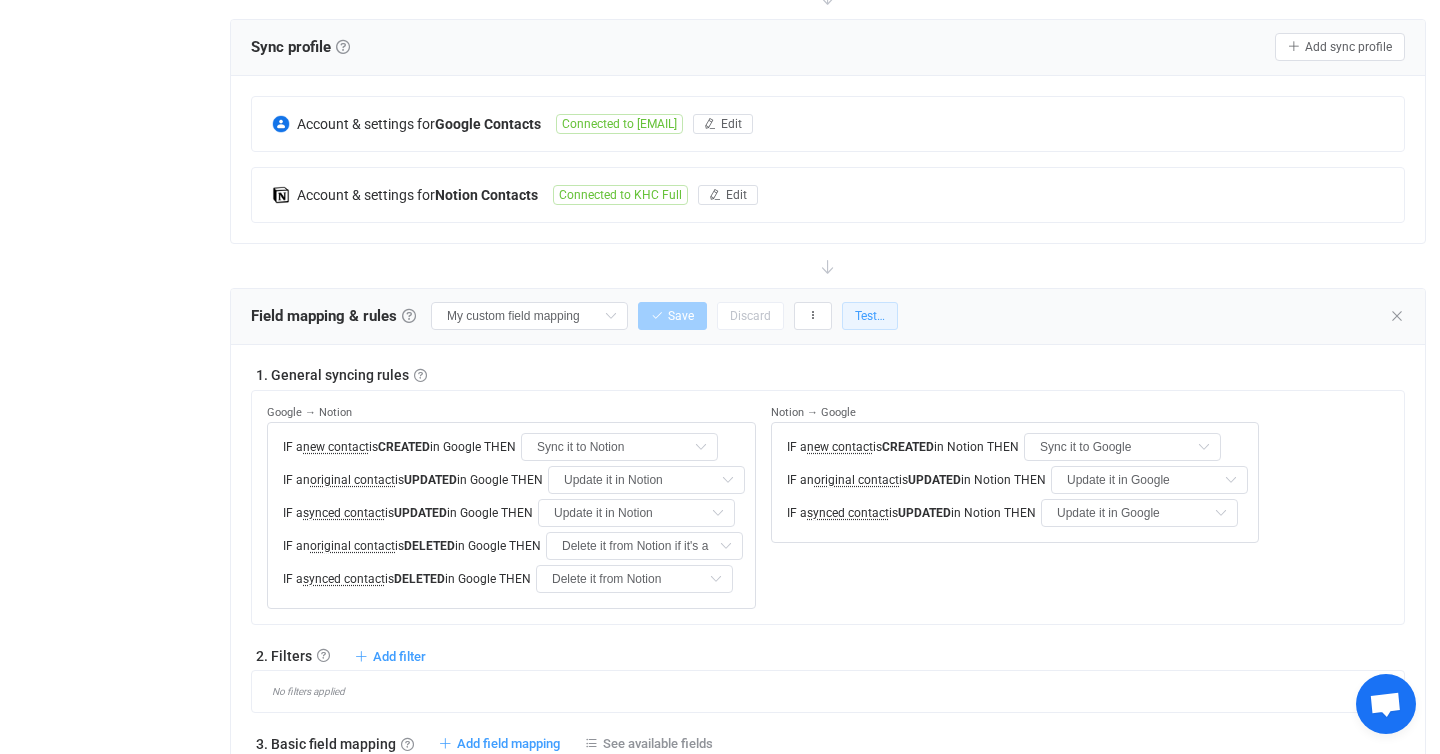 click on "Test…" at bounding box center [870, 316] 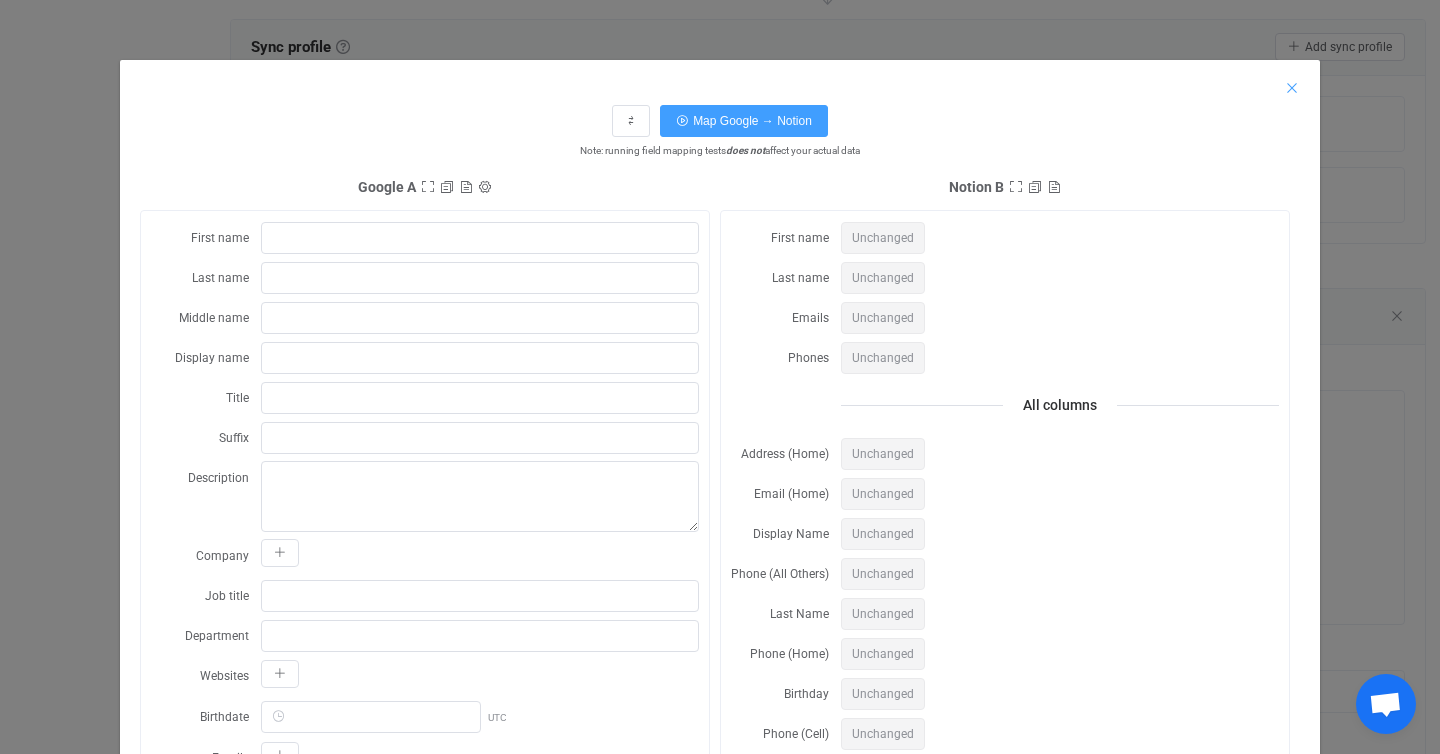 click at bounding box center [1292, 88] 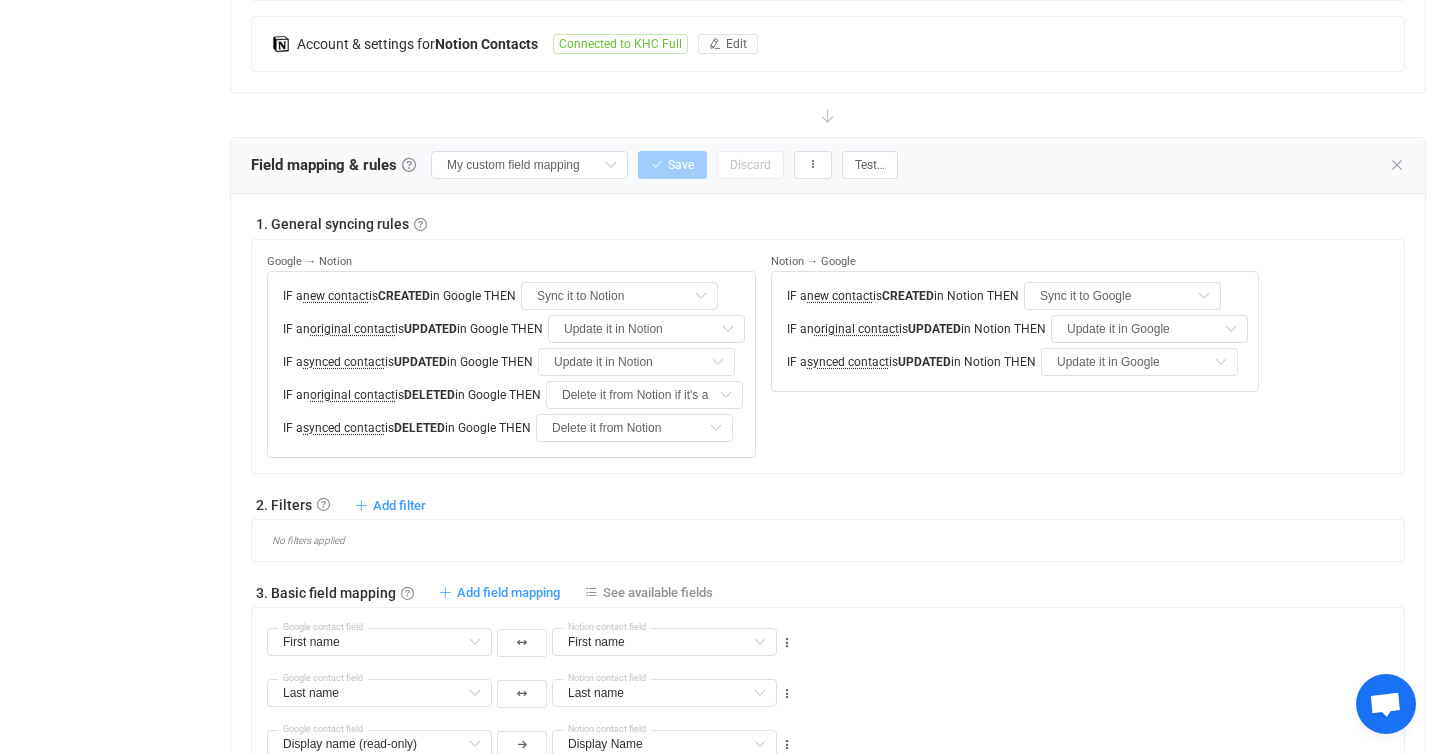 scroll, scrollTop: 553, scrollLeft: 0, axis: vertical 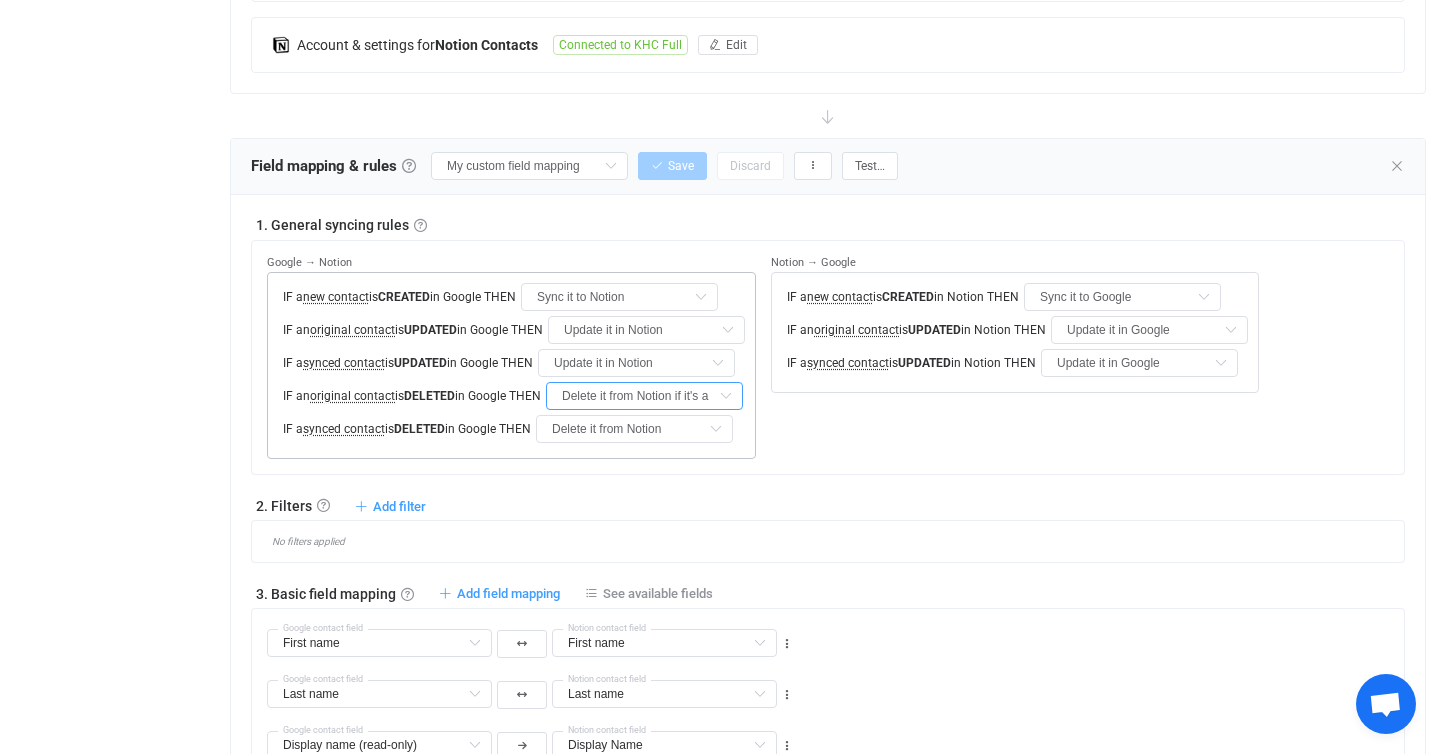 click on "Delete it from Notion if it's a copy" at bounding box center (644, 396) 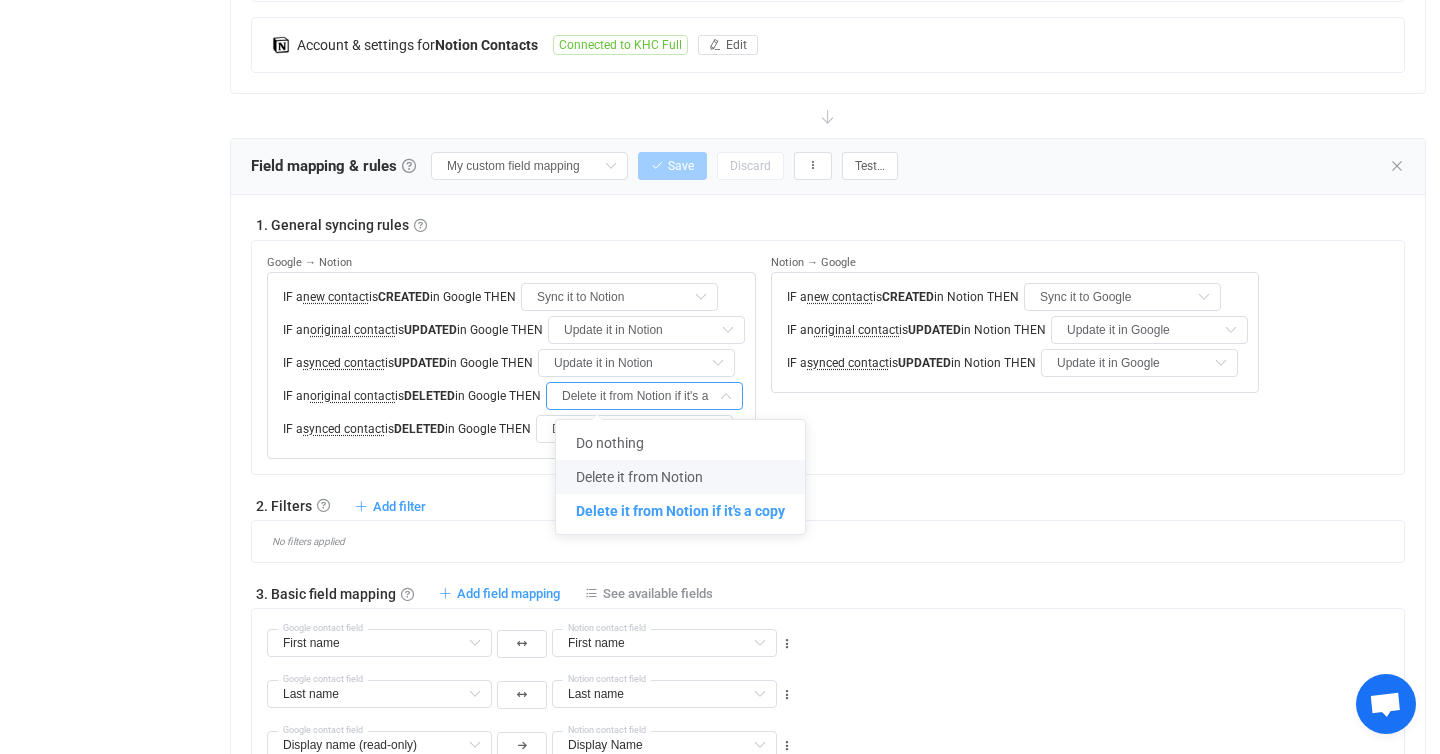 click on "Delete it from Notion" at bounding box center [639, 477] 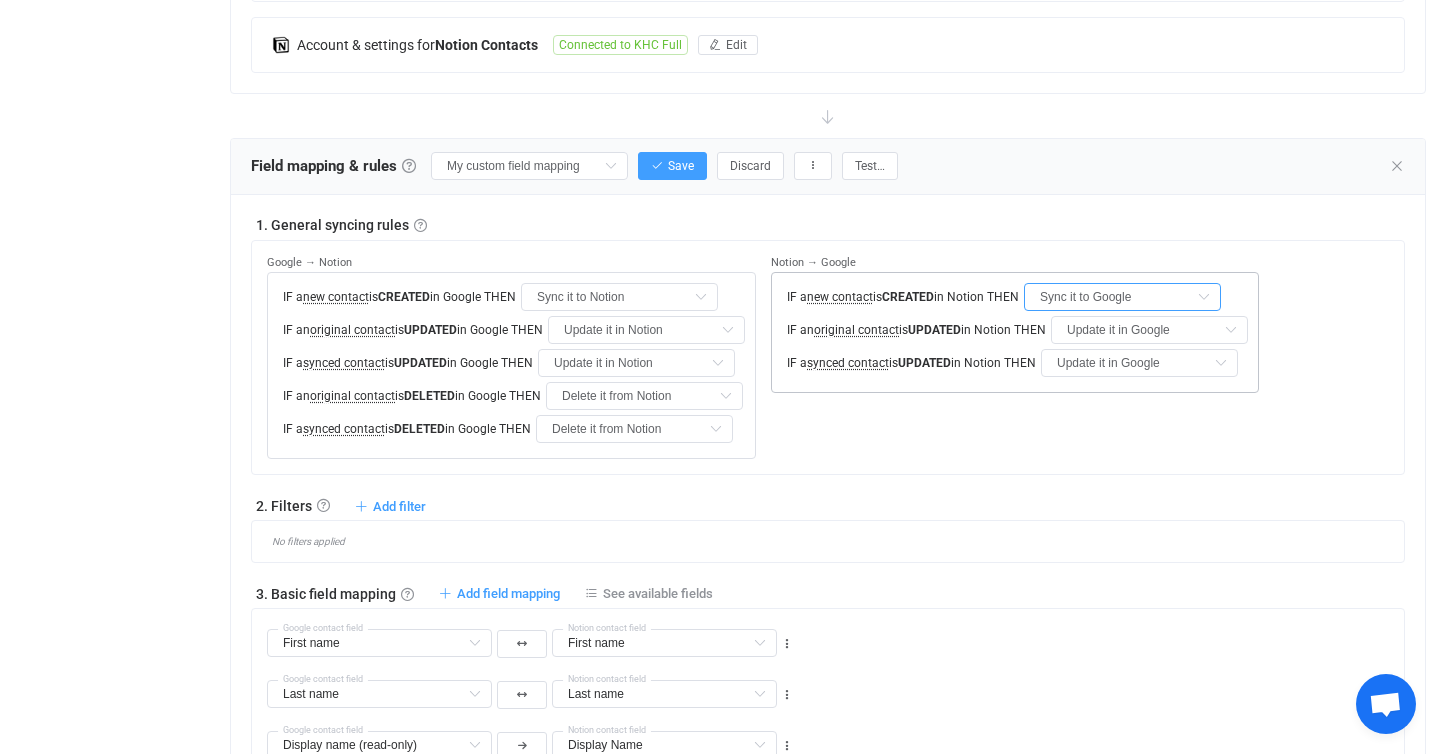 click on "Sync it to Google" at bounding box center (1122, 297) 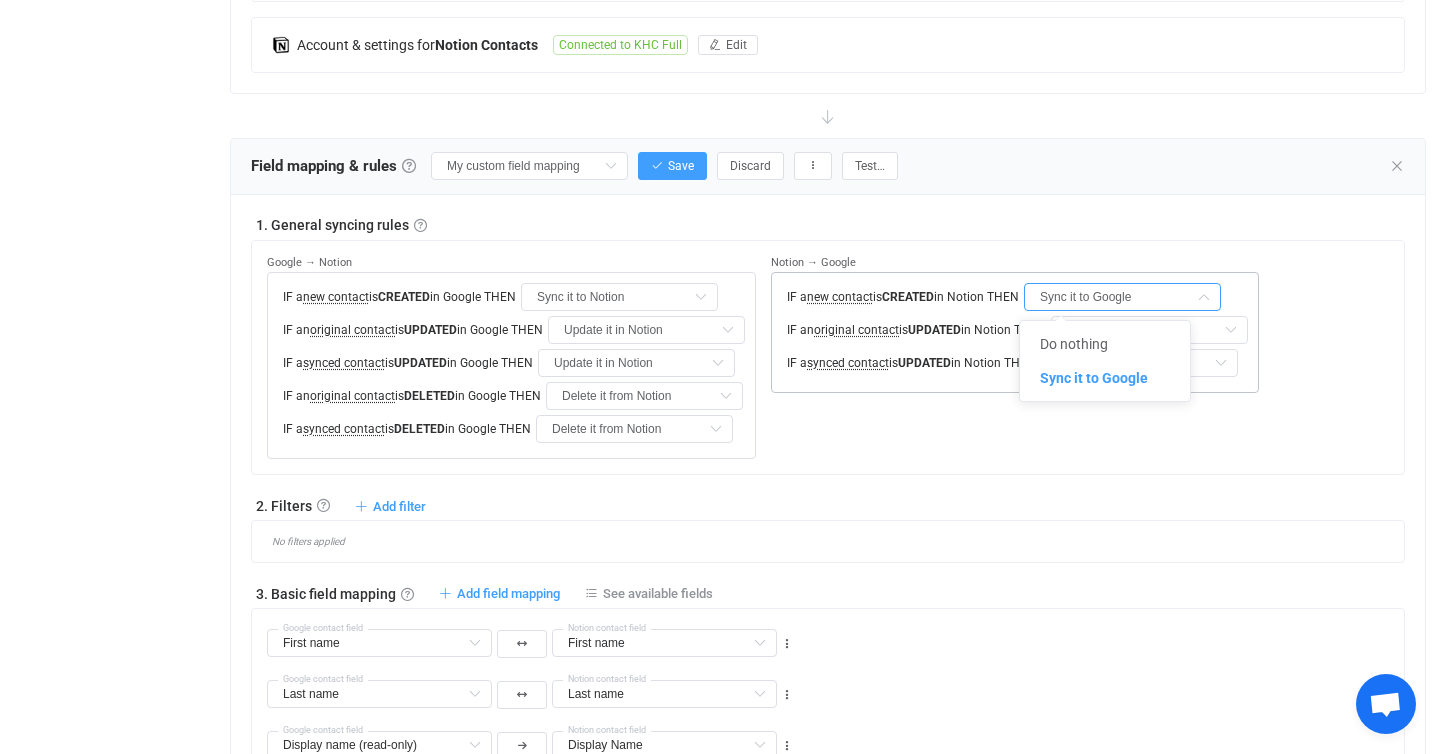 click on "IF a  new contact  is  CREATED  in Notion THEN
Sync it to Google" at bounding box center [1015, 297] 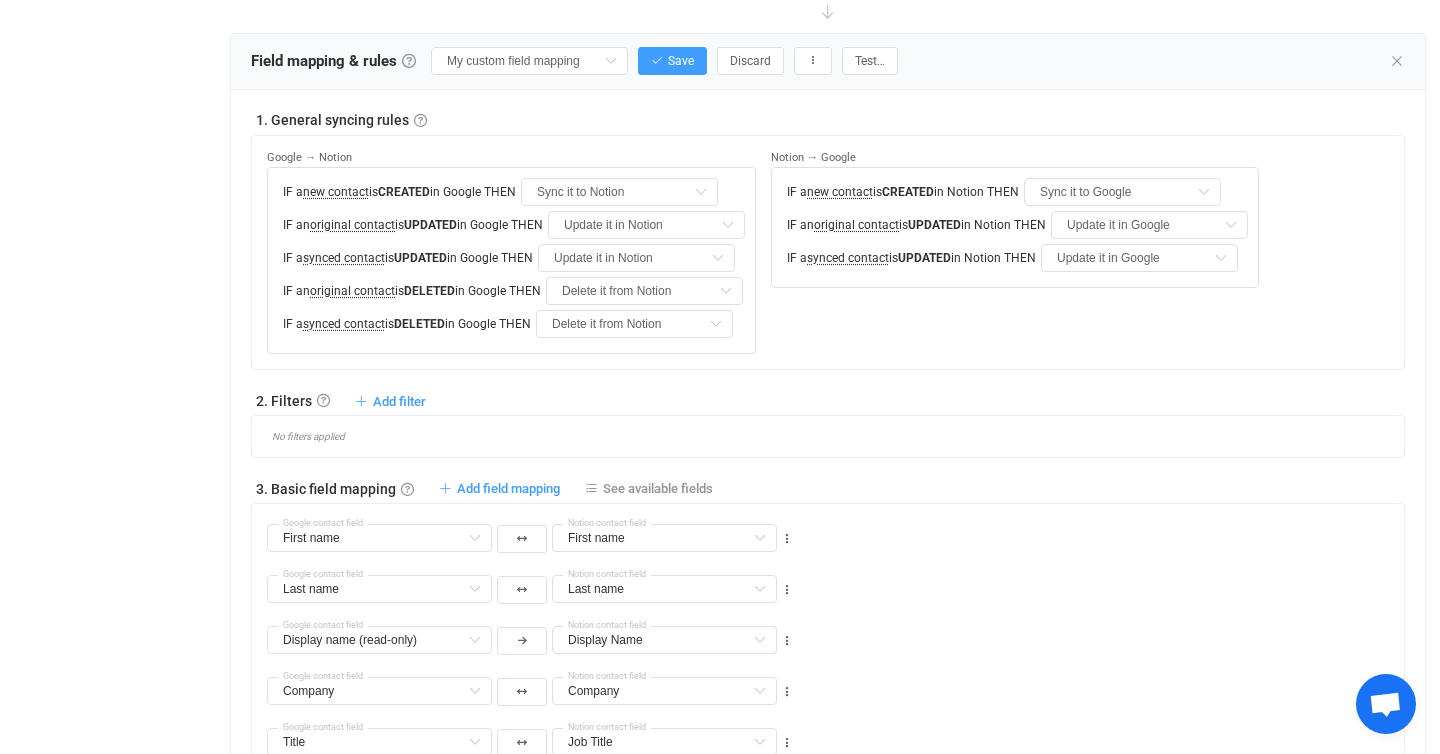 scroll, scrollTop: 406, scrollLeft: 0, axis: vertical 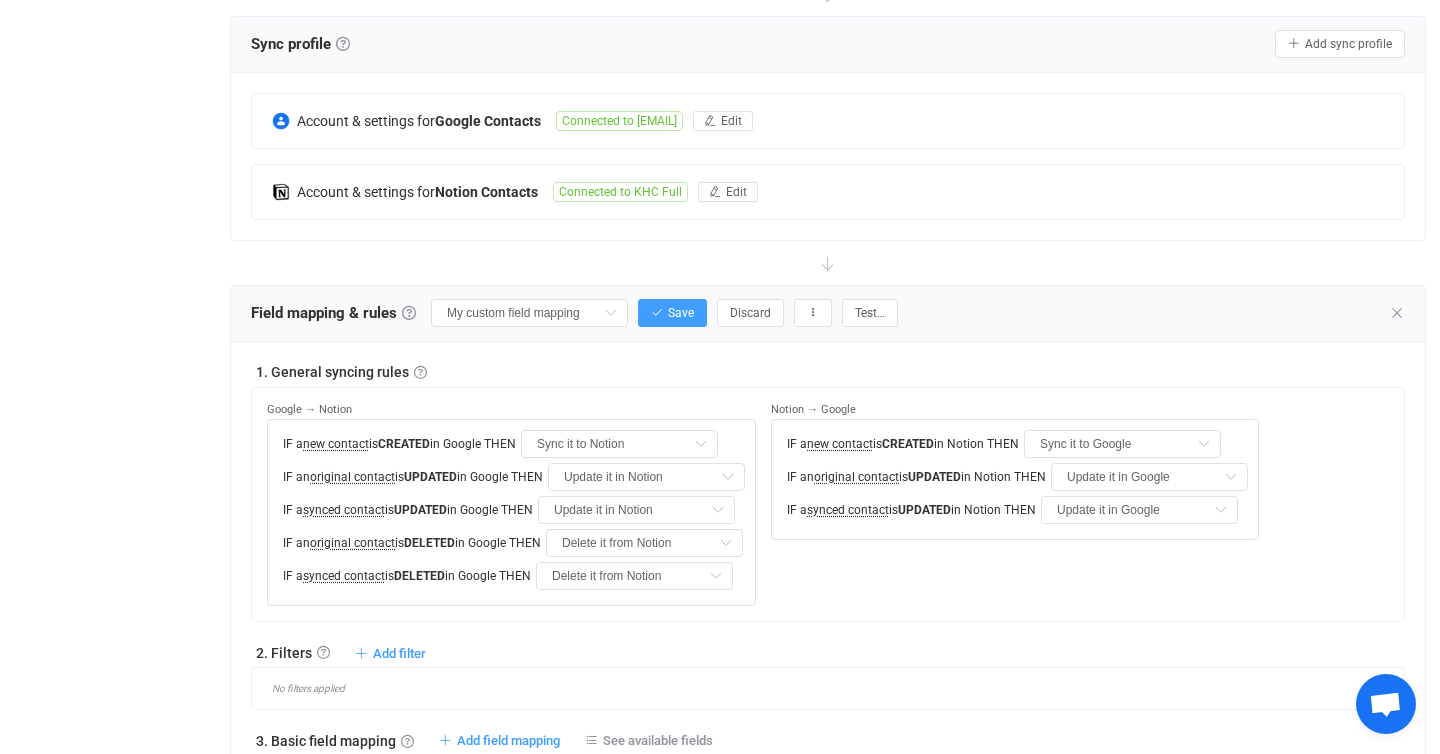 click on "Field mapping & rules
Field mapping & rules By default, all contacts of the connected contact lists are synced, with common fields automatically mapped.
If you want to exclude/filter what data is synced, or change the way fields are mapped, you can do it in this section using our visual customization interface.
Note that the field mapping, filters and rules are applied during both initial sync and further syncing of changes. Field mapping
Field mapping & rules By default, all contacts of the connected contact lists are synced, with common fields automatically mapped.
If you want to exclude/filter what data is synced, or change the way fields are mapped, you can do it in this section using our visual customization interface.
Note that the field mapping, filters and rules are applied during both initial sync and further syncing of changes. My custom field mapping Default mappings Default mapping Custom mappings My custom field mapping Save Discard  Rename… Test…" at bounding box center (828, 314) 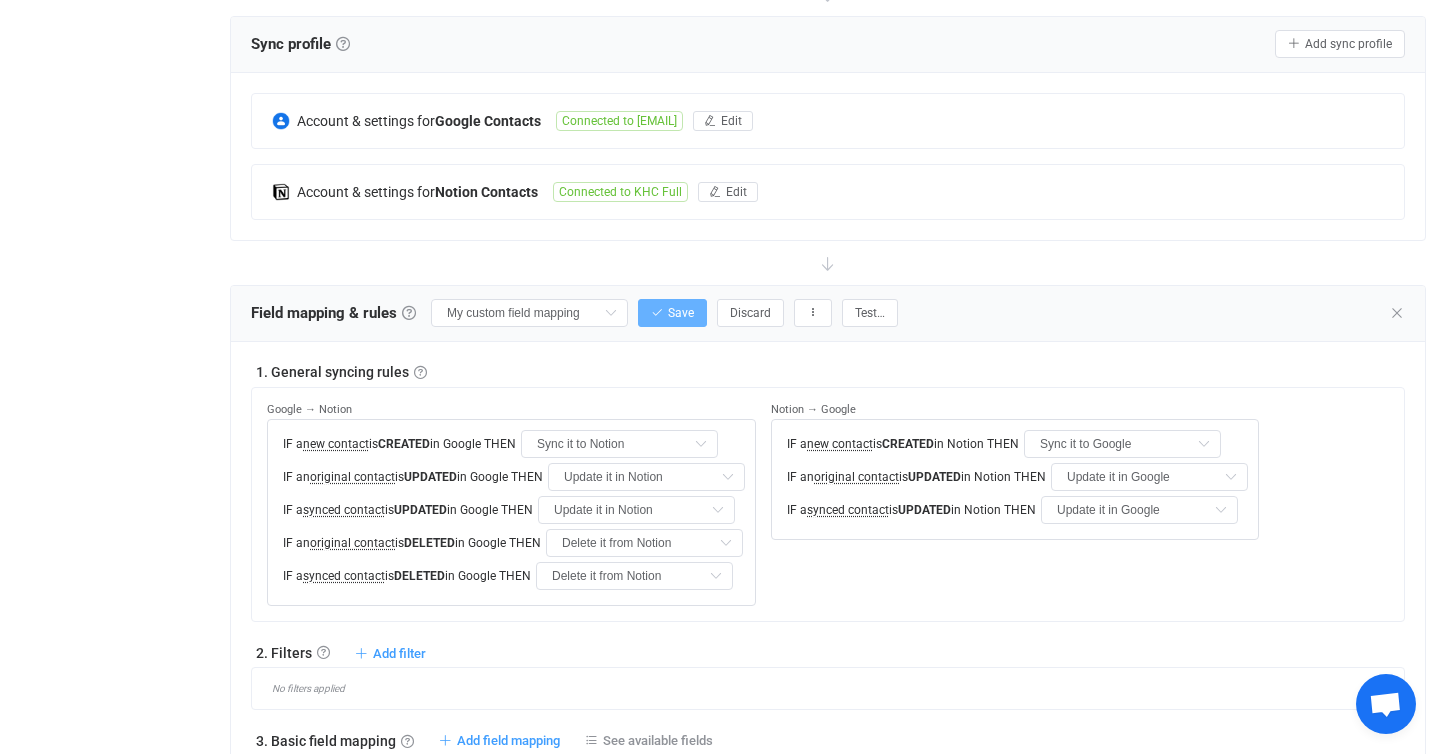 click on "Save" at bounding box center [672, 313] 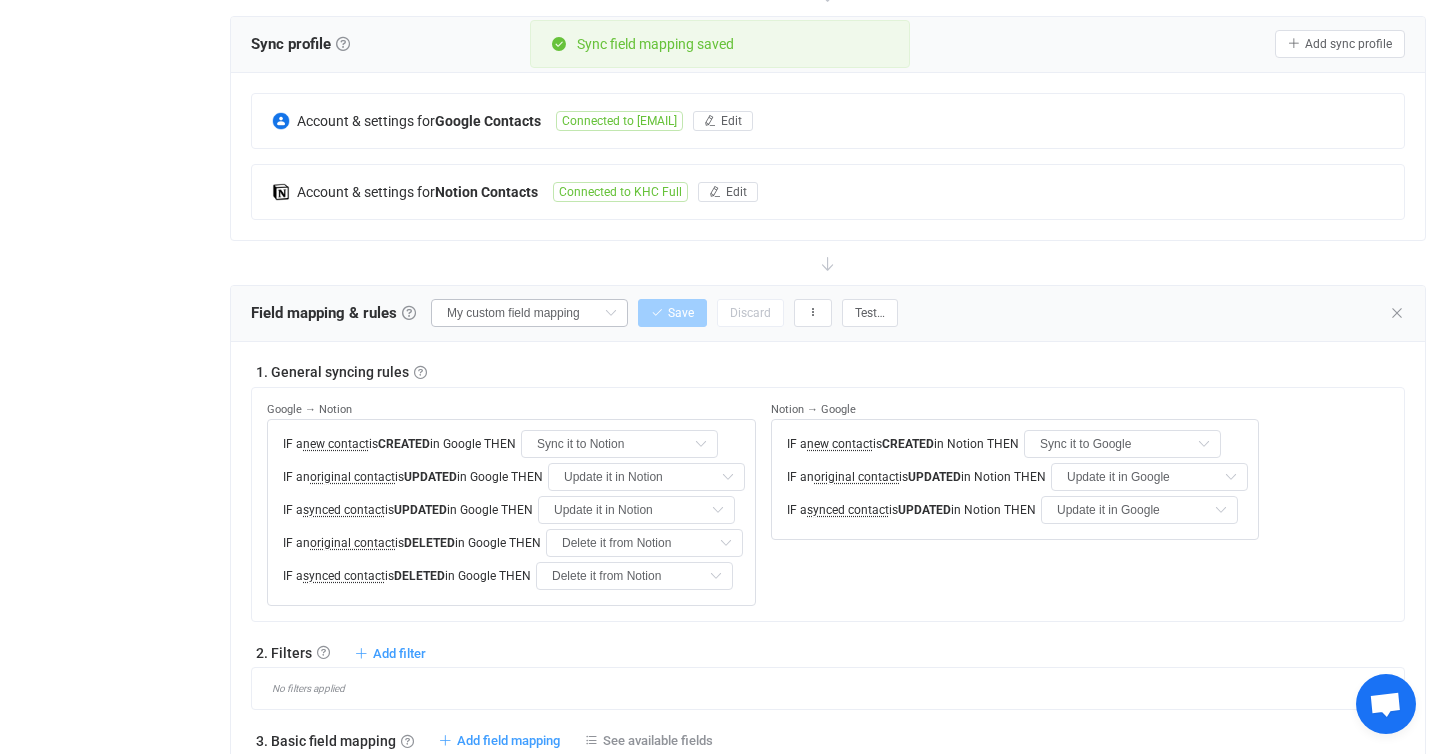 click at bounding box center (610, 313) 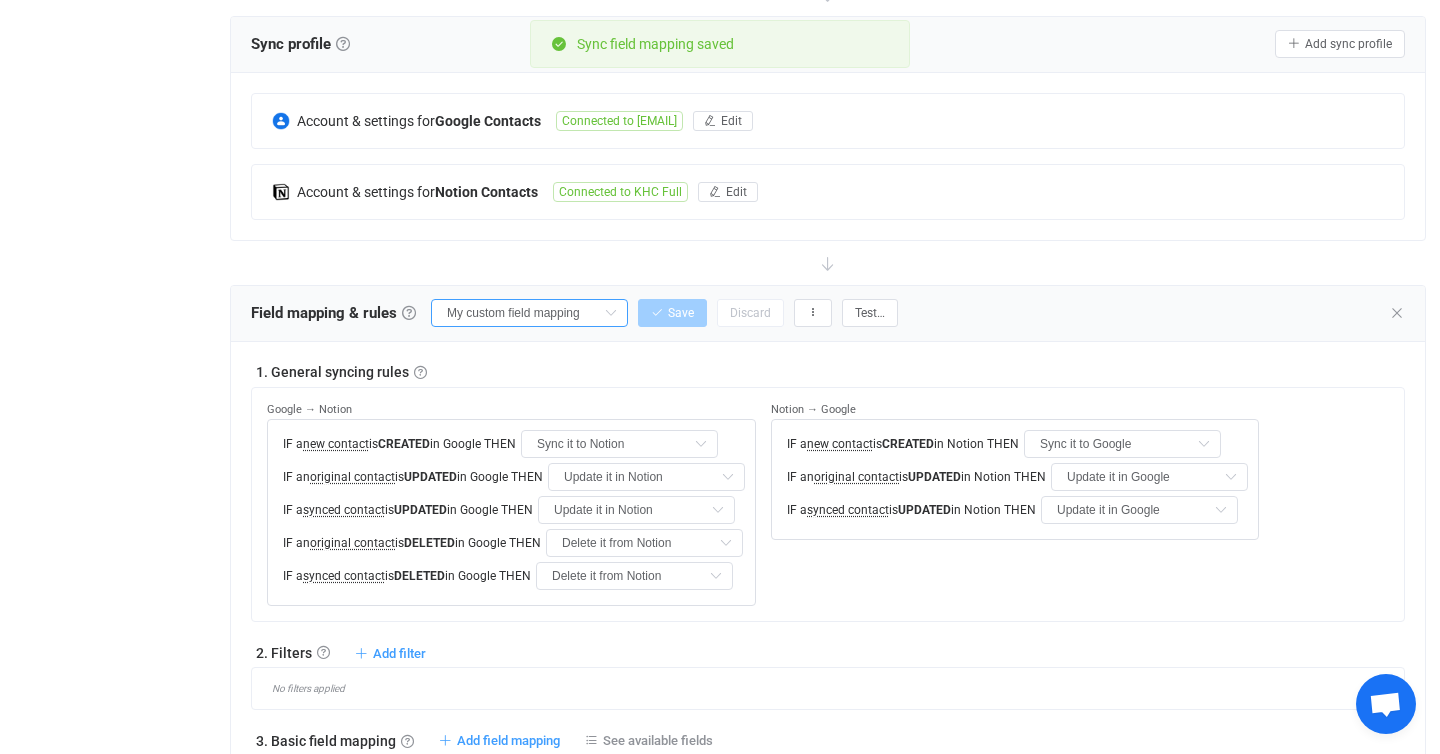 scroll, scrollTop: 0, scrollLeft: 7, axis: horizontal 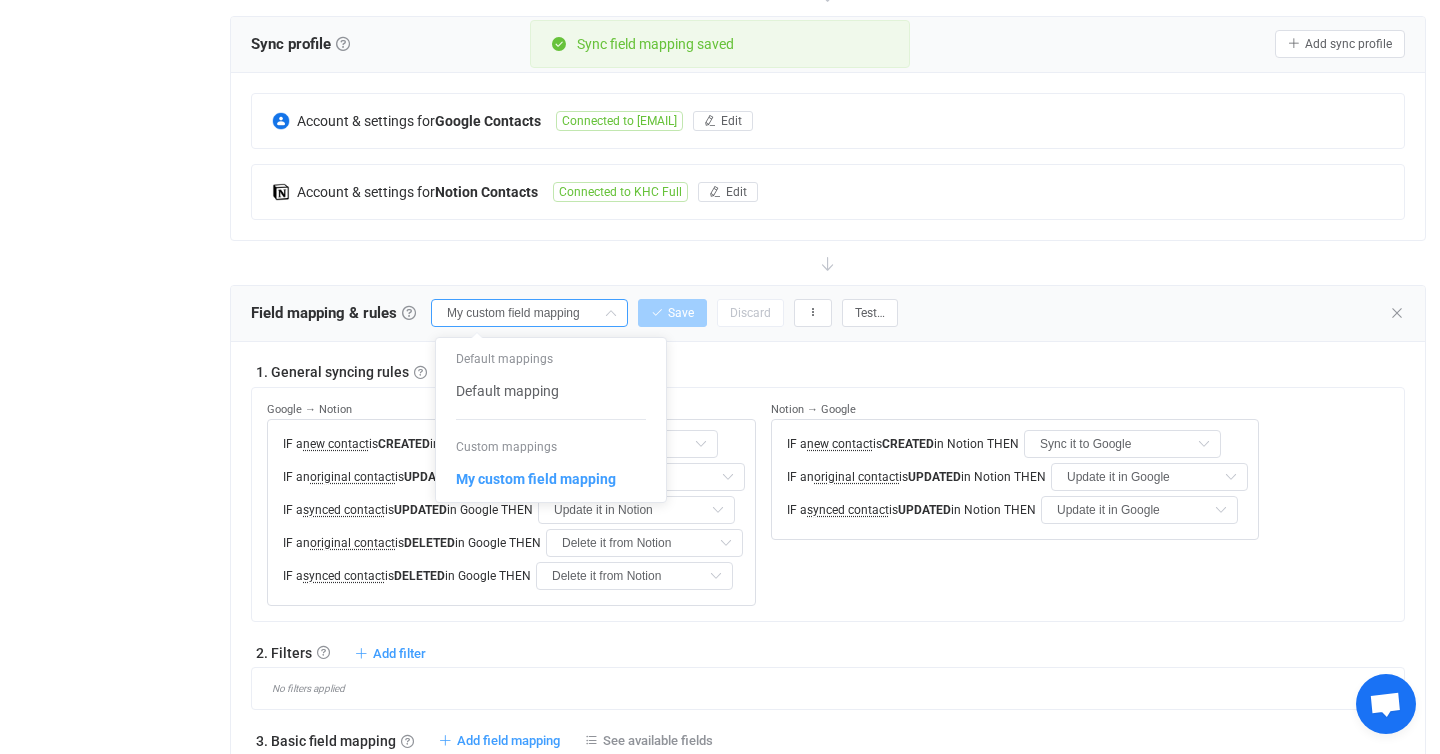 click on "Field mapping & rules
Field mapping & rules By default, all contacts of the connected contact lists are synced, with common fields automatically mapped.
If you want to exclude/filter what data is synced, or change the way fields are mapped, you can do it in this section using our visual customization interface.
Note that the field mapping, filters and rules are applied during both initial sync and further syncing of changes. Field mapping
Field mapping & rules By default, all contacts of the connected contact lists are synced, with common fields automatically mapped.
If you want to exclude/filter what data is synced, or change the way fields are mapped, you can do it in this section using our visual customization interface.
Note that the field mapping, filters and rules are applied during both initial sync and further syncing of changes. My custom field mapping Save Discard  Rename…  Version history…  Clone this mapping… Test…" at bounding box center (828, 314) 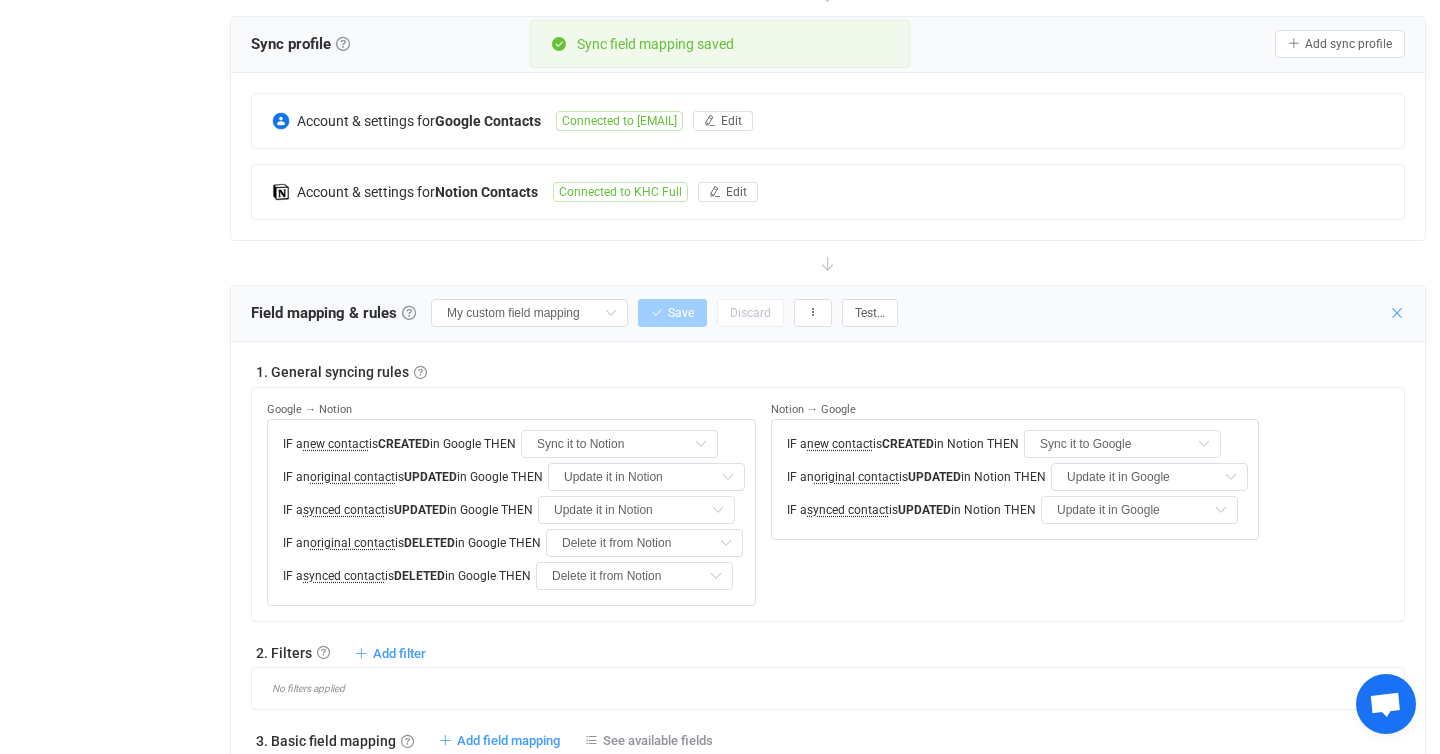 click at bounding box center (1397, 313) 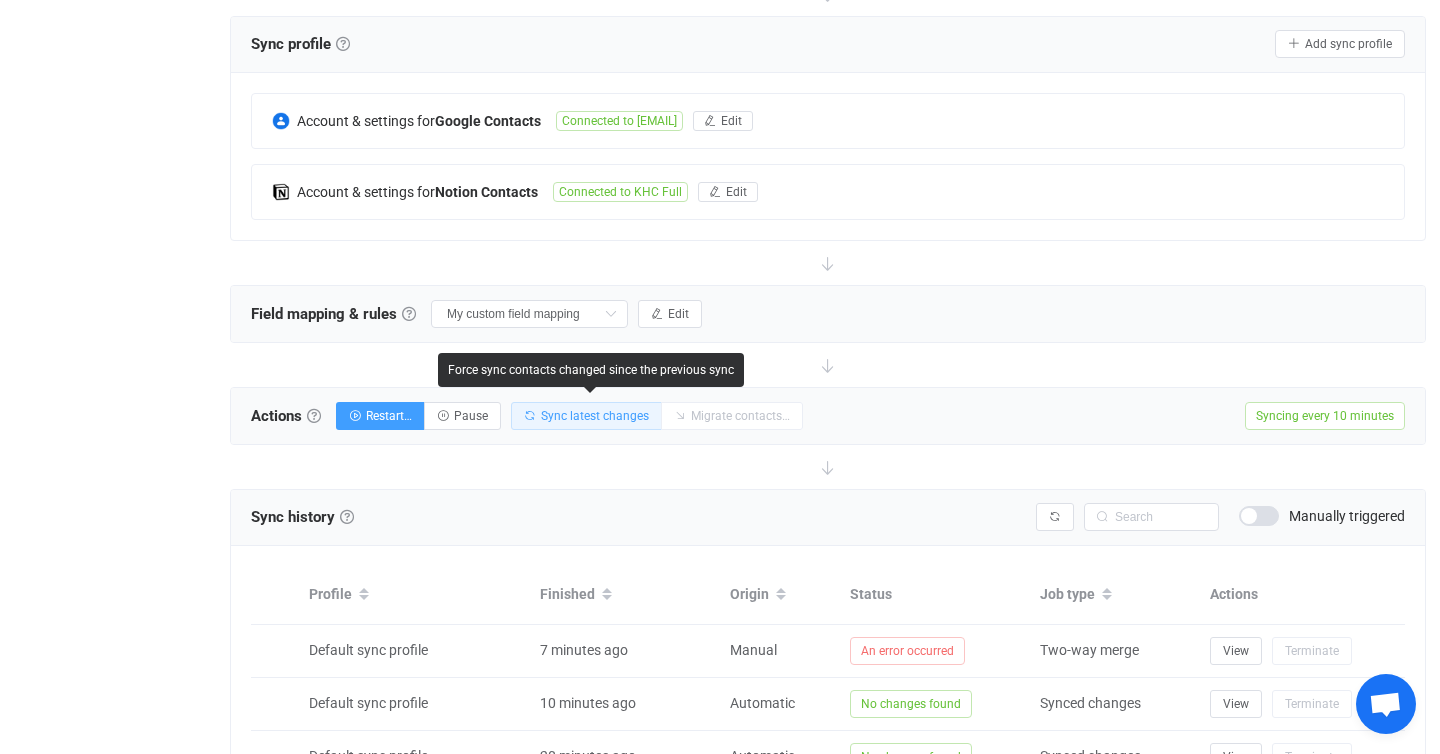 click on "Sync latest changes" at bounding box center [586, 416] 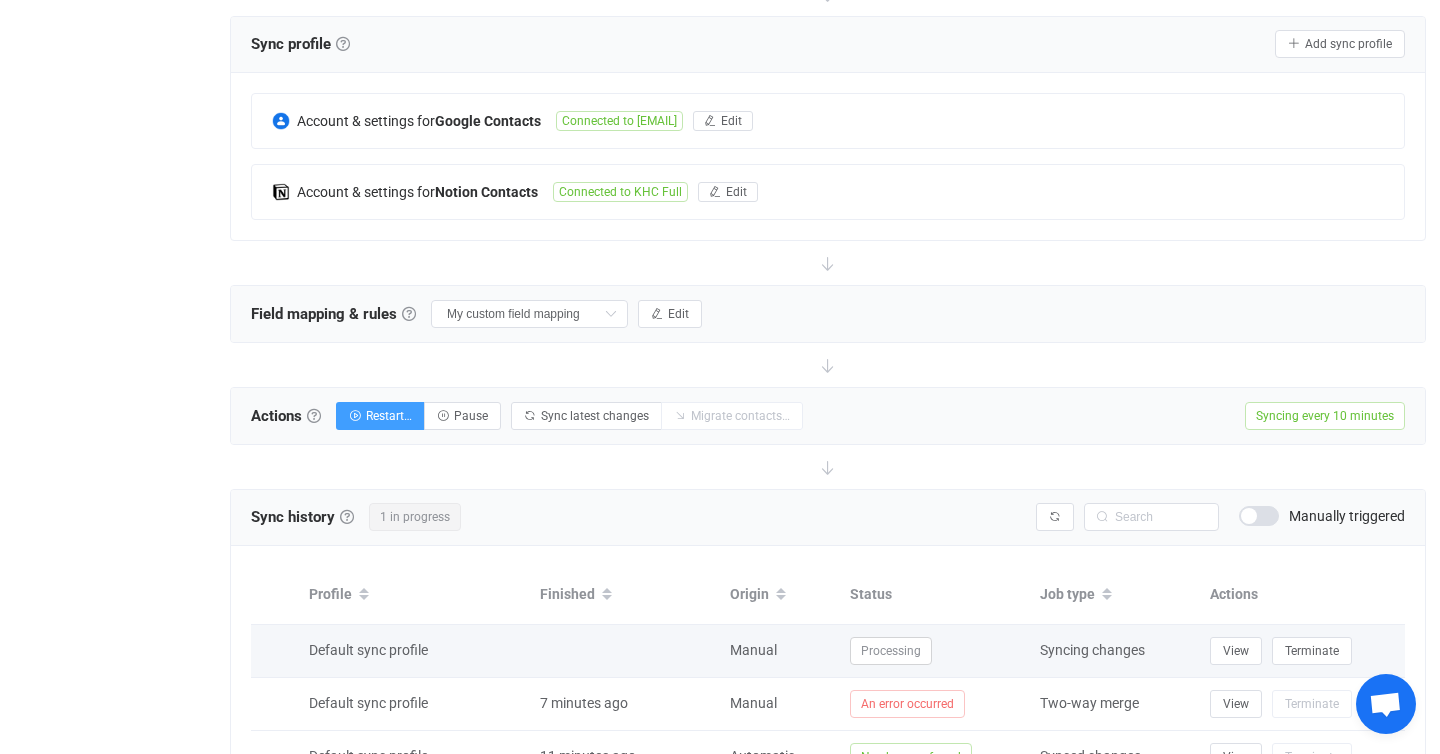 click on "View Terminate" at bounding box center (1302, 651) 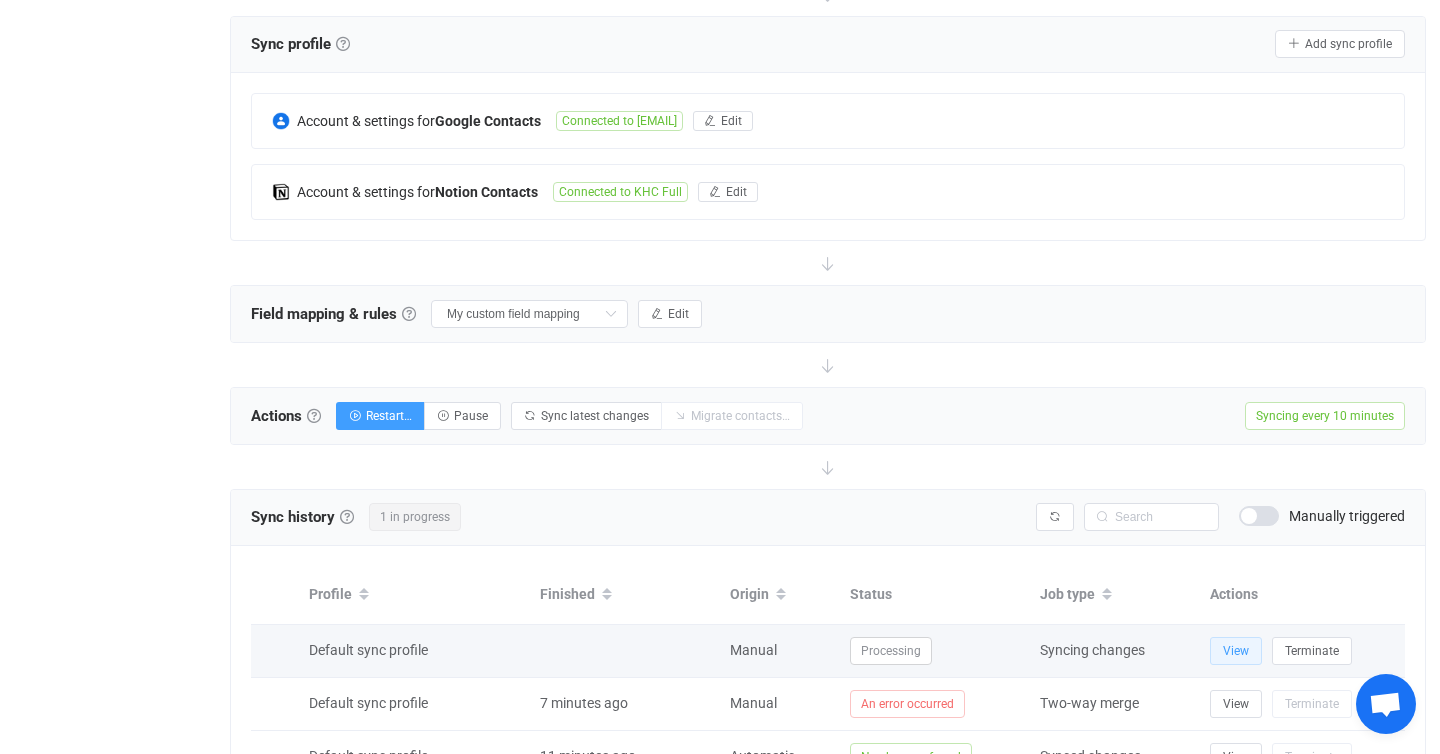 click on "View" at bounding box center (1236, 651) 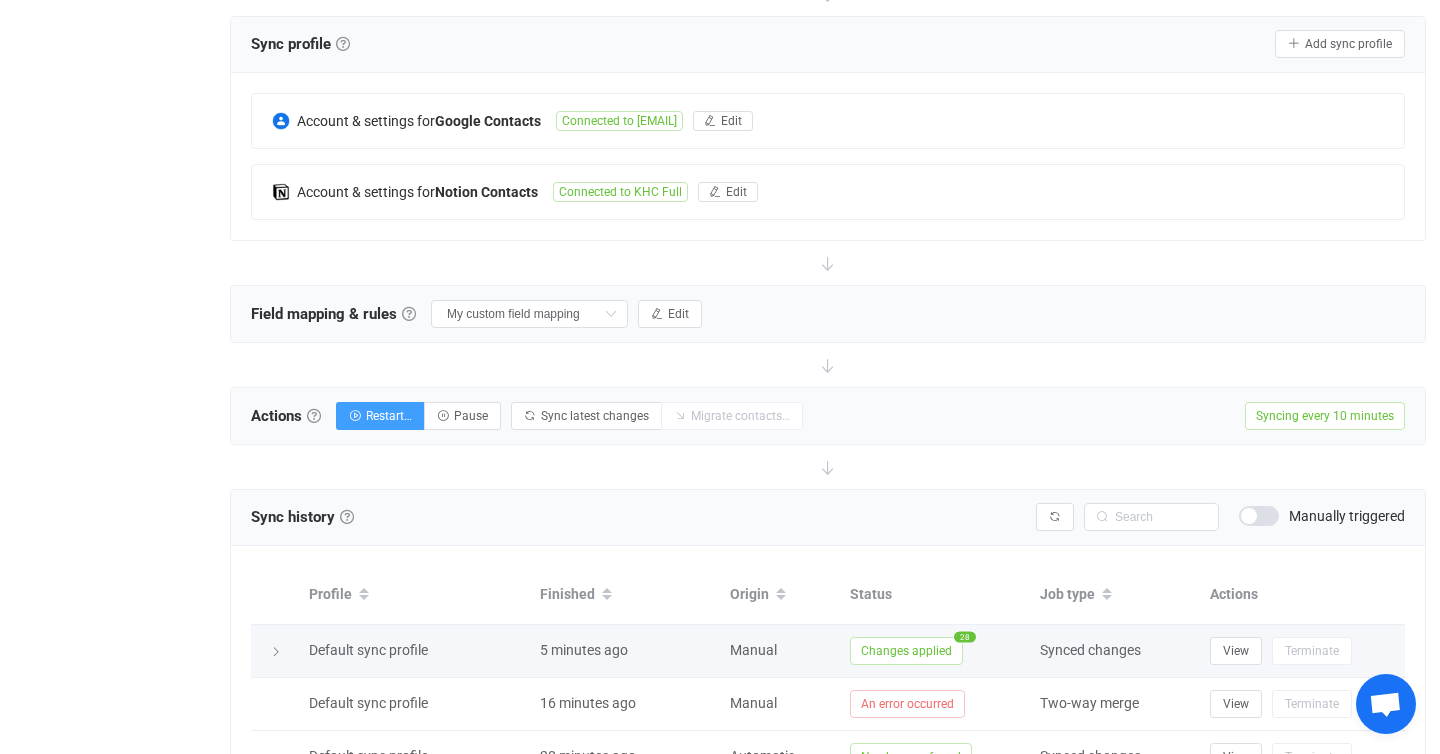 click on "View Terminate" at bounding box center [1302, 651] 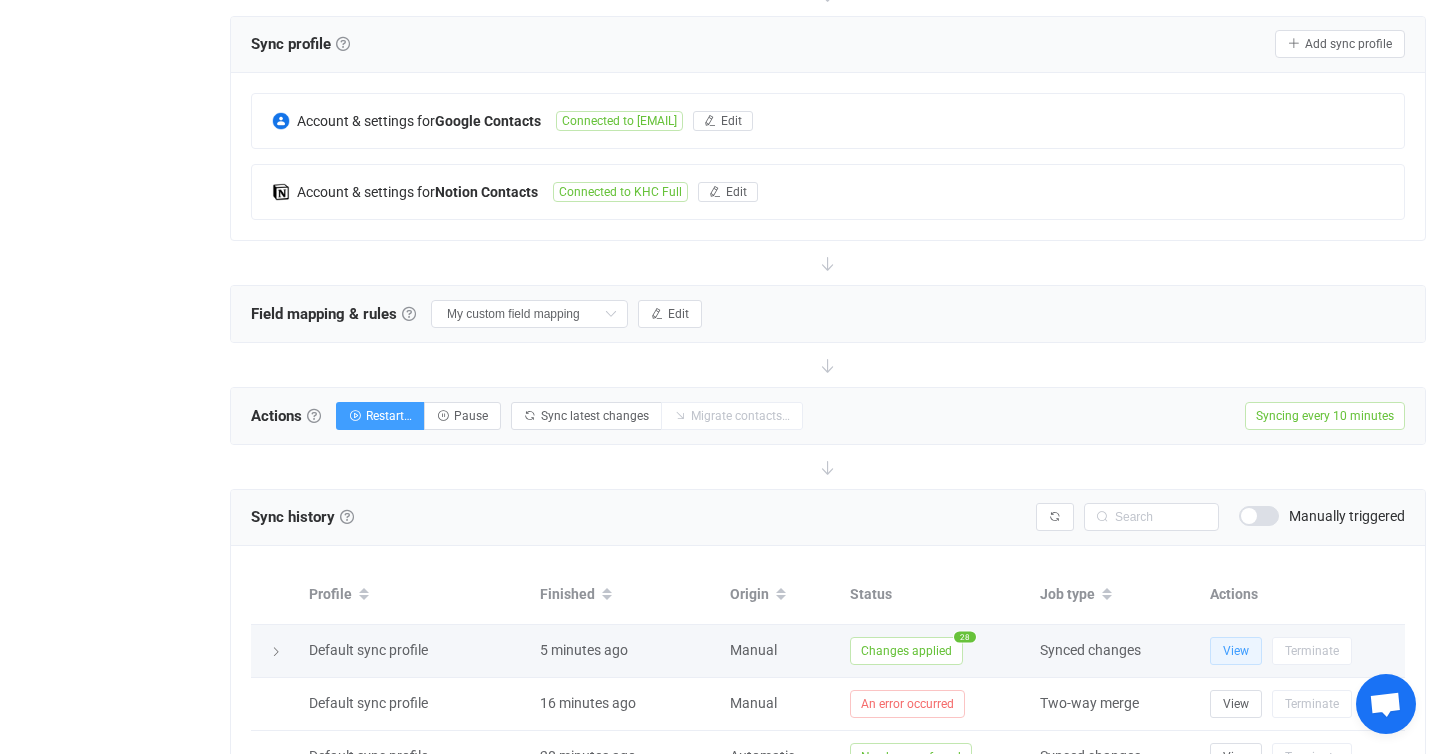 click on "View" at bounding box center [1236, 651] 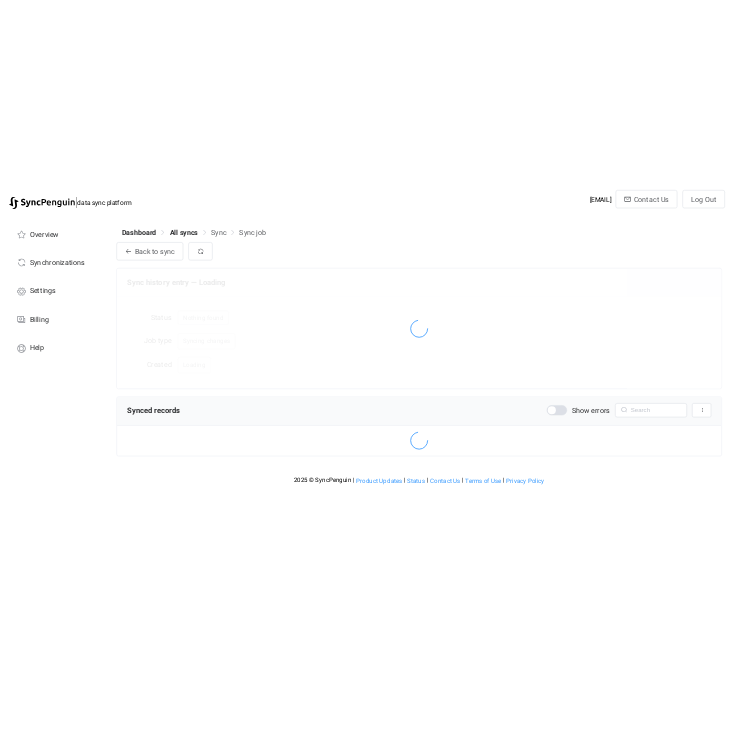 scroll, scrollTop: 0, scrollLeft: 0, axis: both 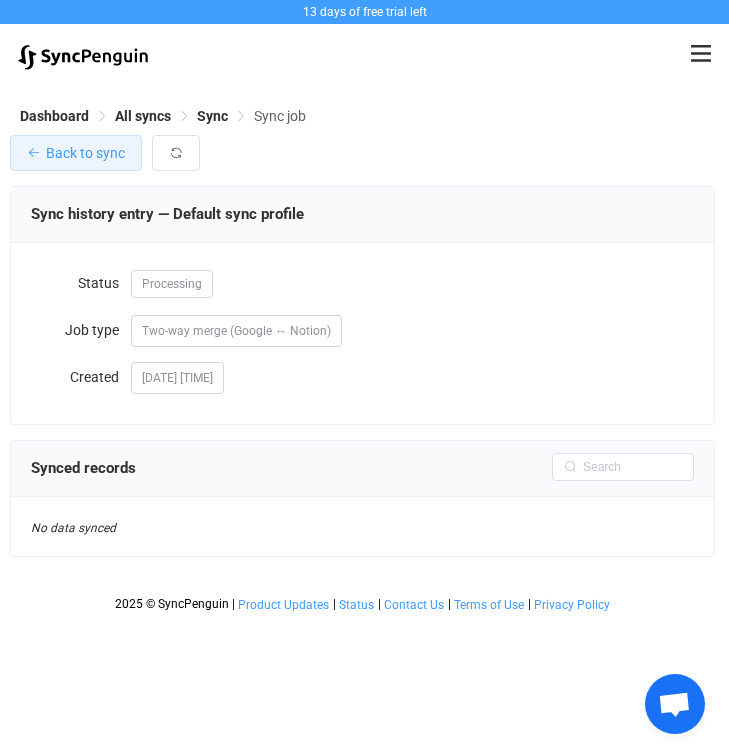 click at bounding box center [34, 153] 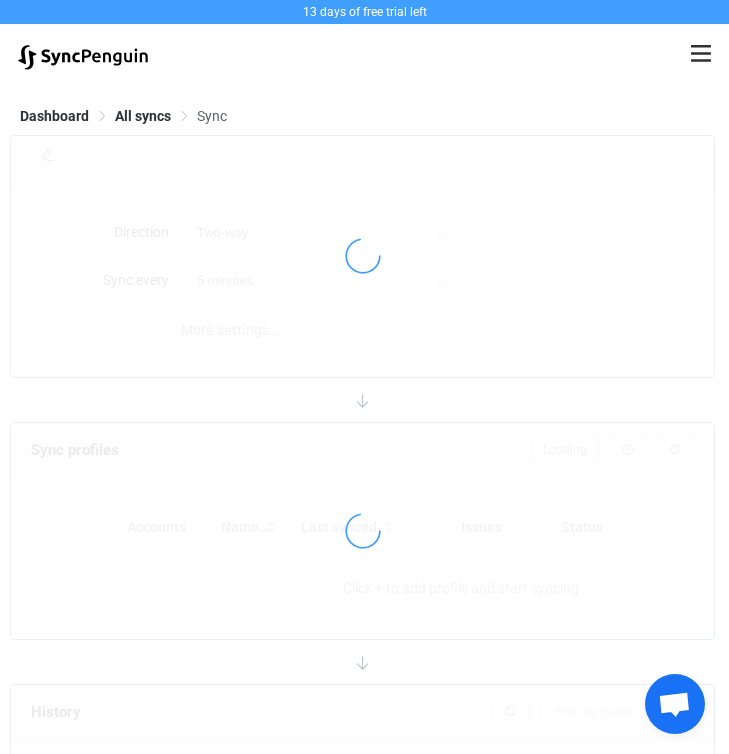 type on "10 minutes" 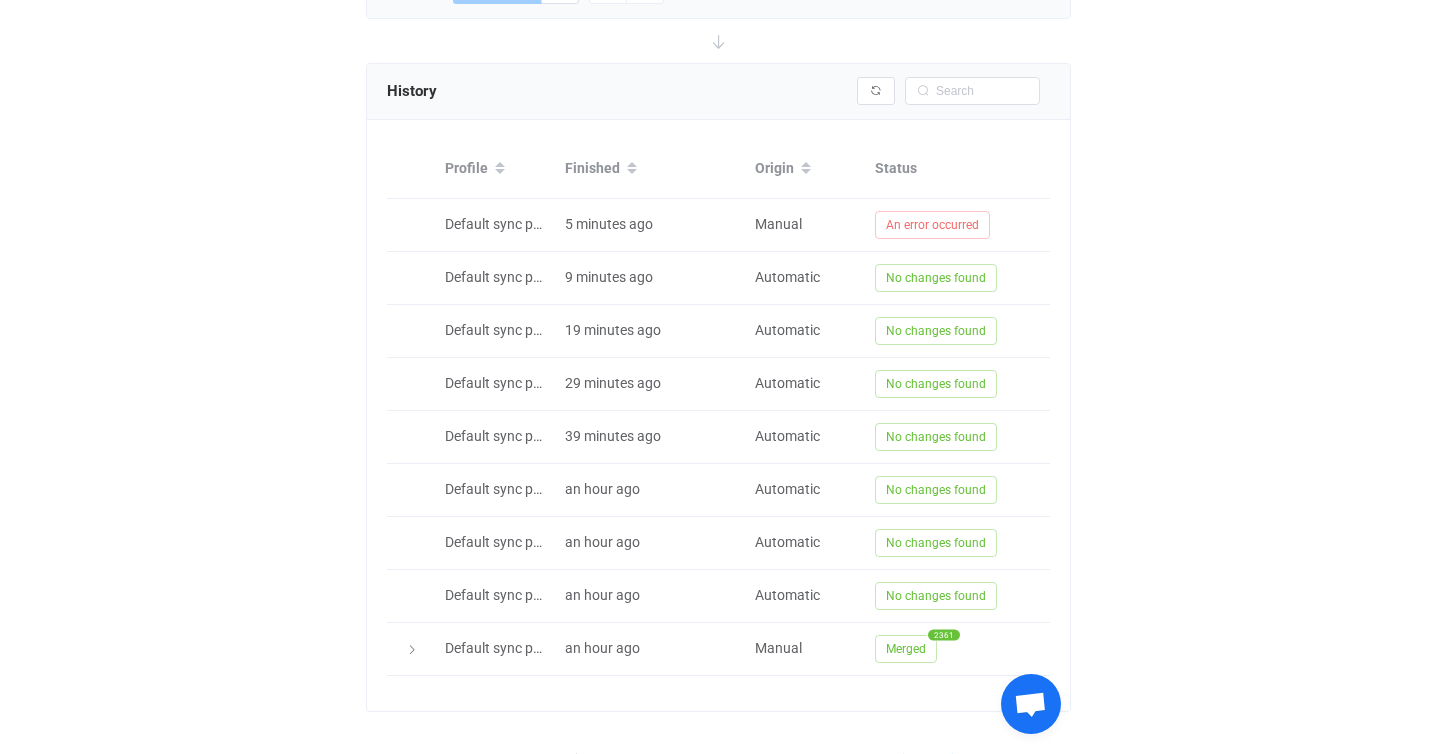 scroll, scrollTop: 826, scrollLeft: 0, axis: vertical 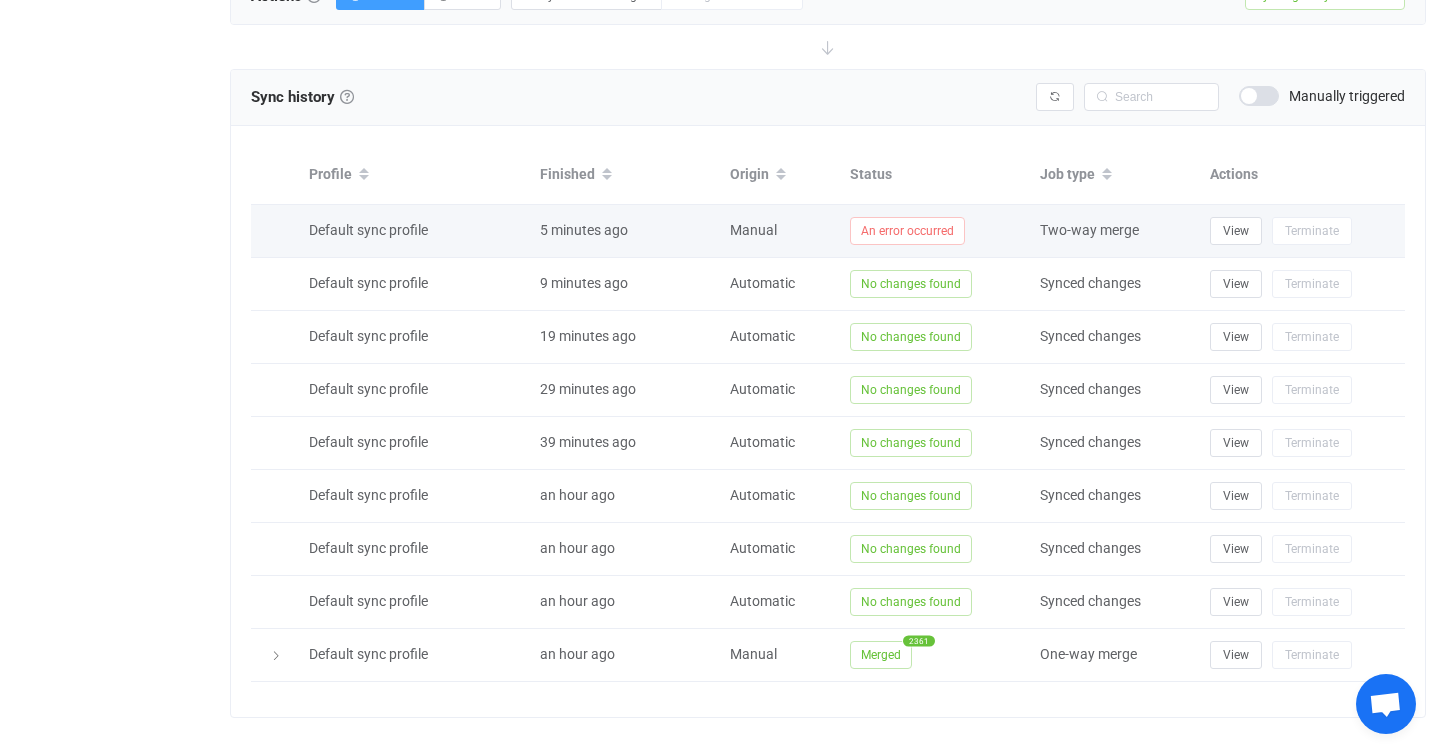 click on "An error occurred" at bounding box center (907, 231) 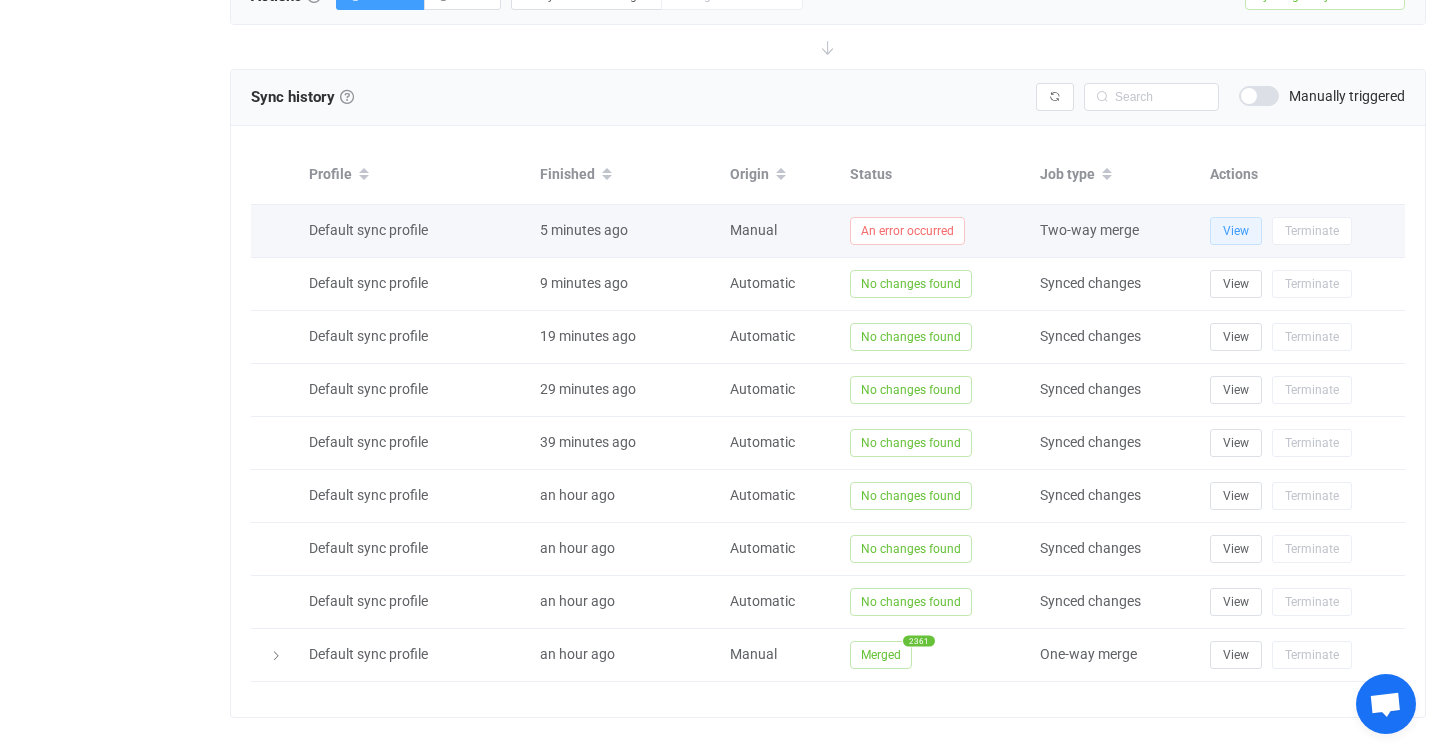 click on "View" at bounding box center (1236, 231) 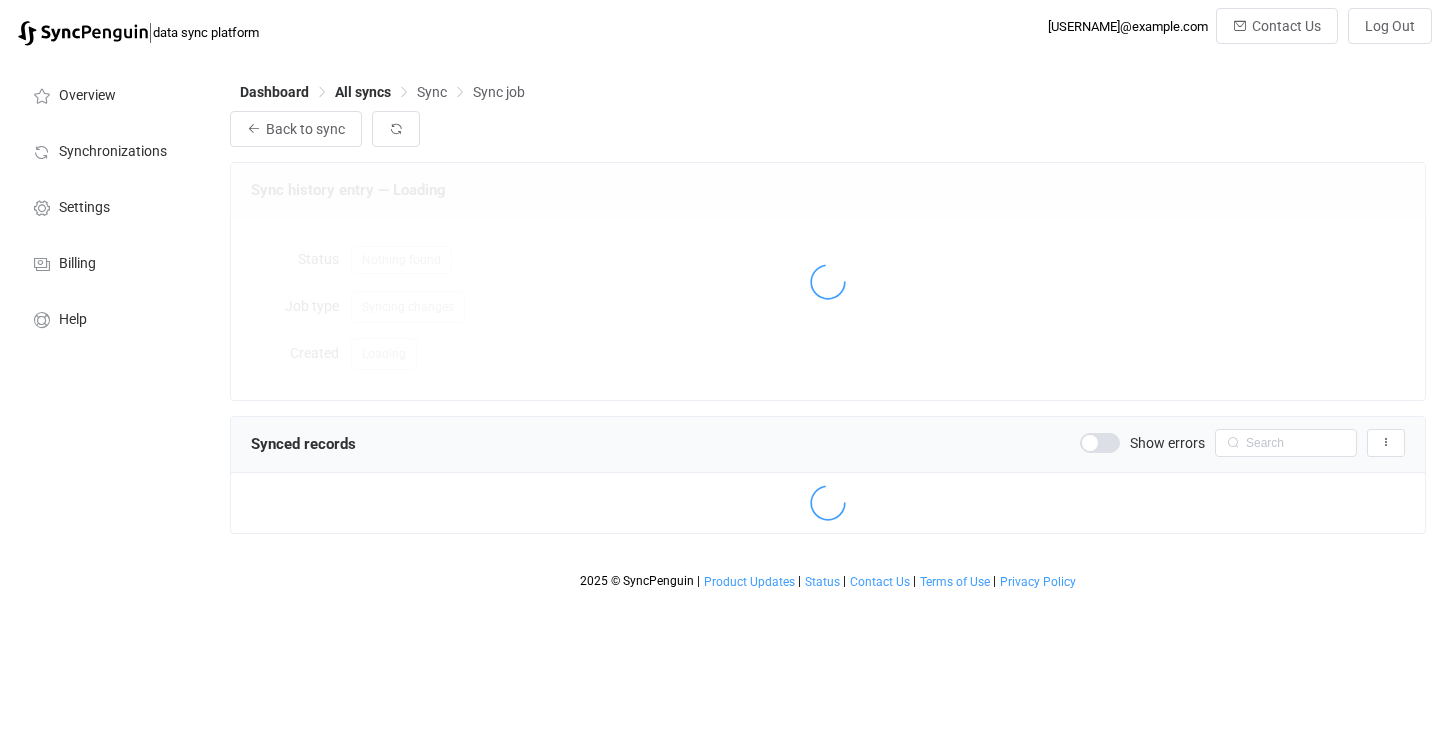 scroll, scrollTop: 0, scrollLeft: 0, axis: both 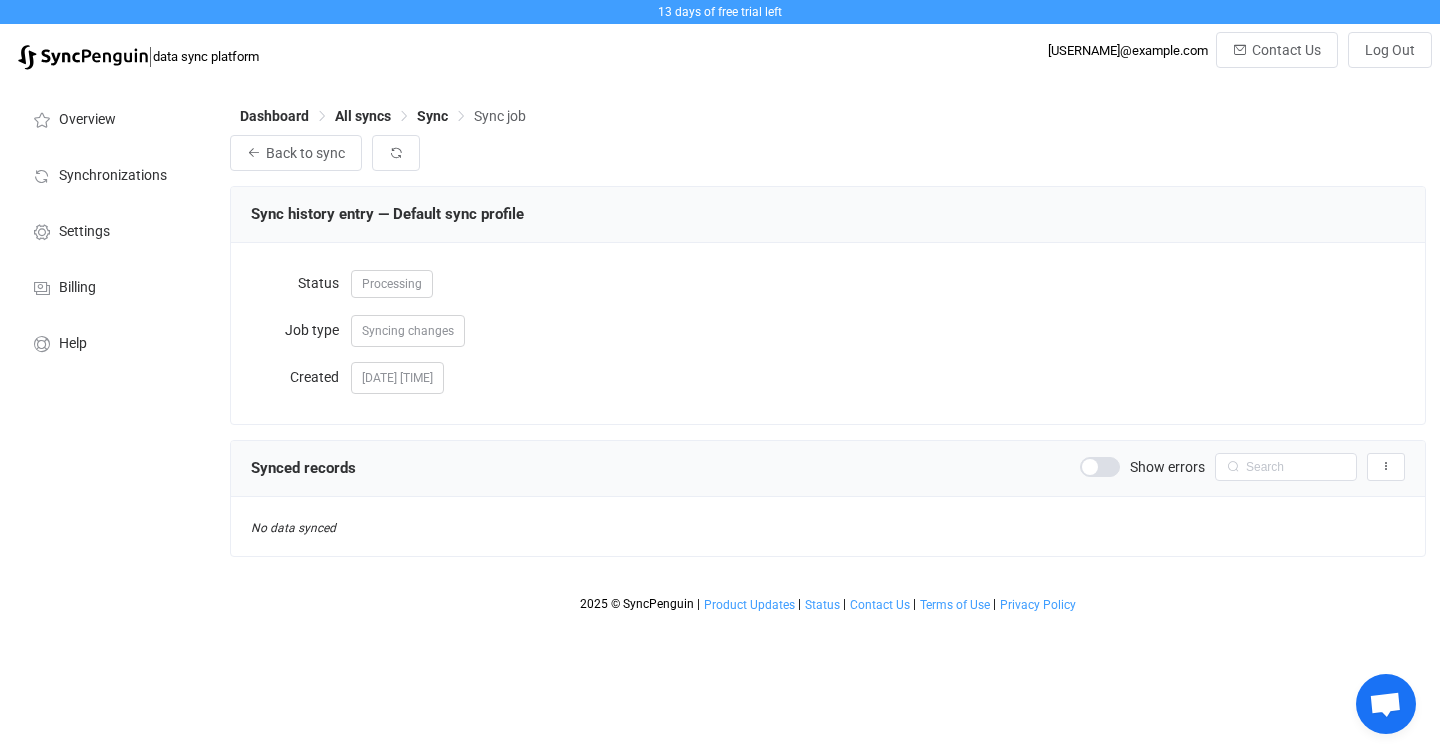 click at bounding box center (1100, 467) 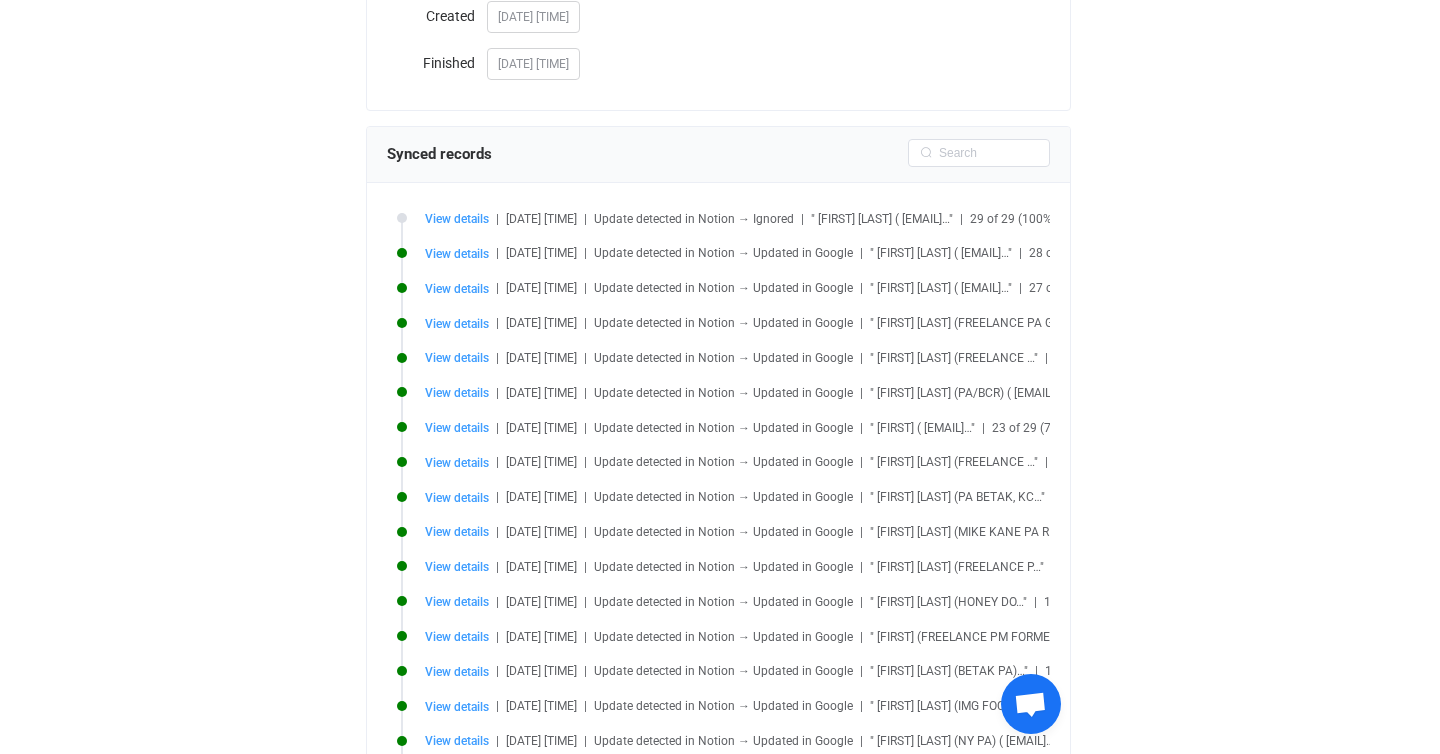 scroll, scrollTop: 0, scrollLeft: 0, axis: both 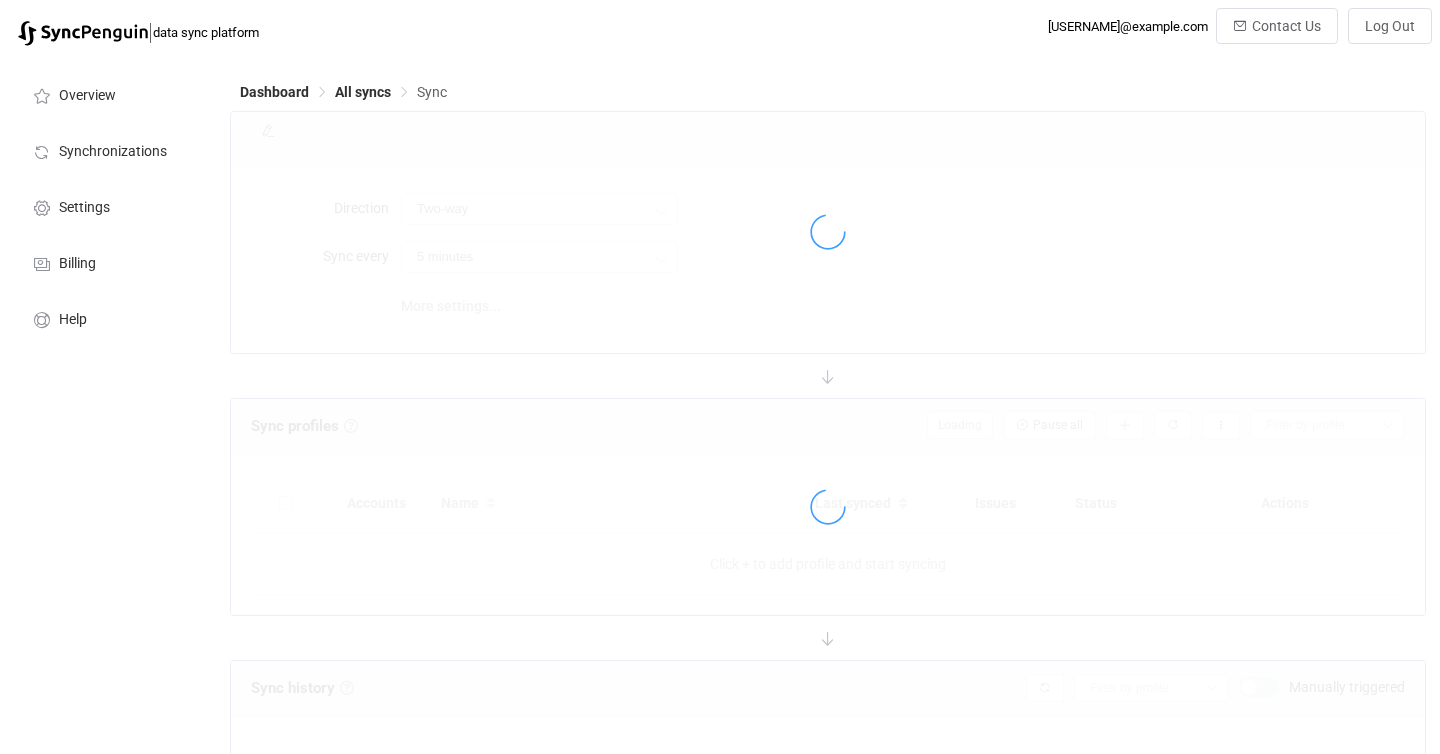 type on "10 minutes" 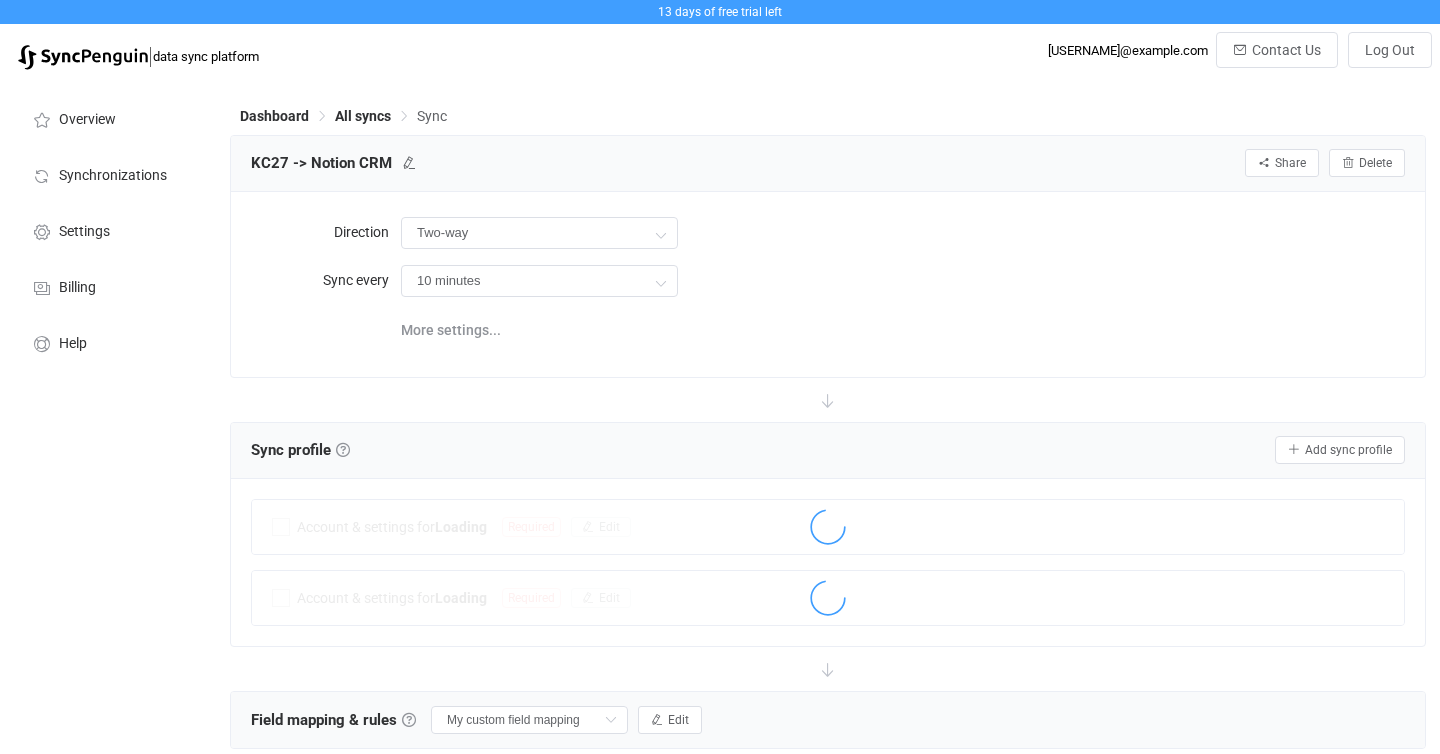 scroll, scrollTop: 406, scrollLeft: 0, axis: vertical 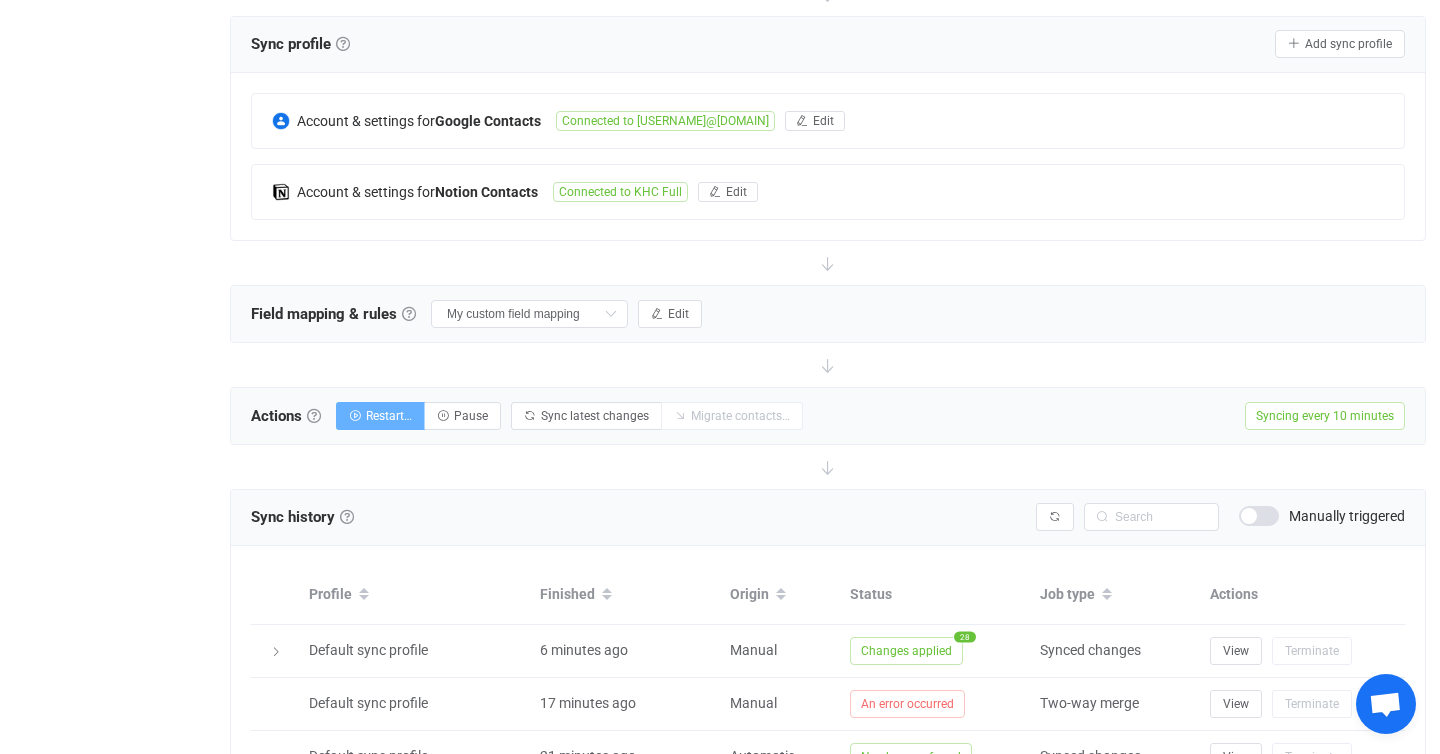 click on "Restart…" at bounding box center (389, 416) 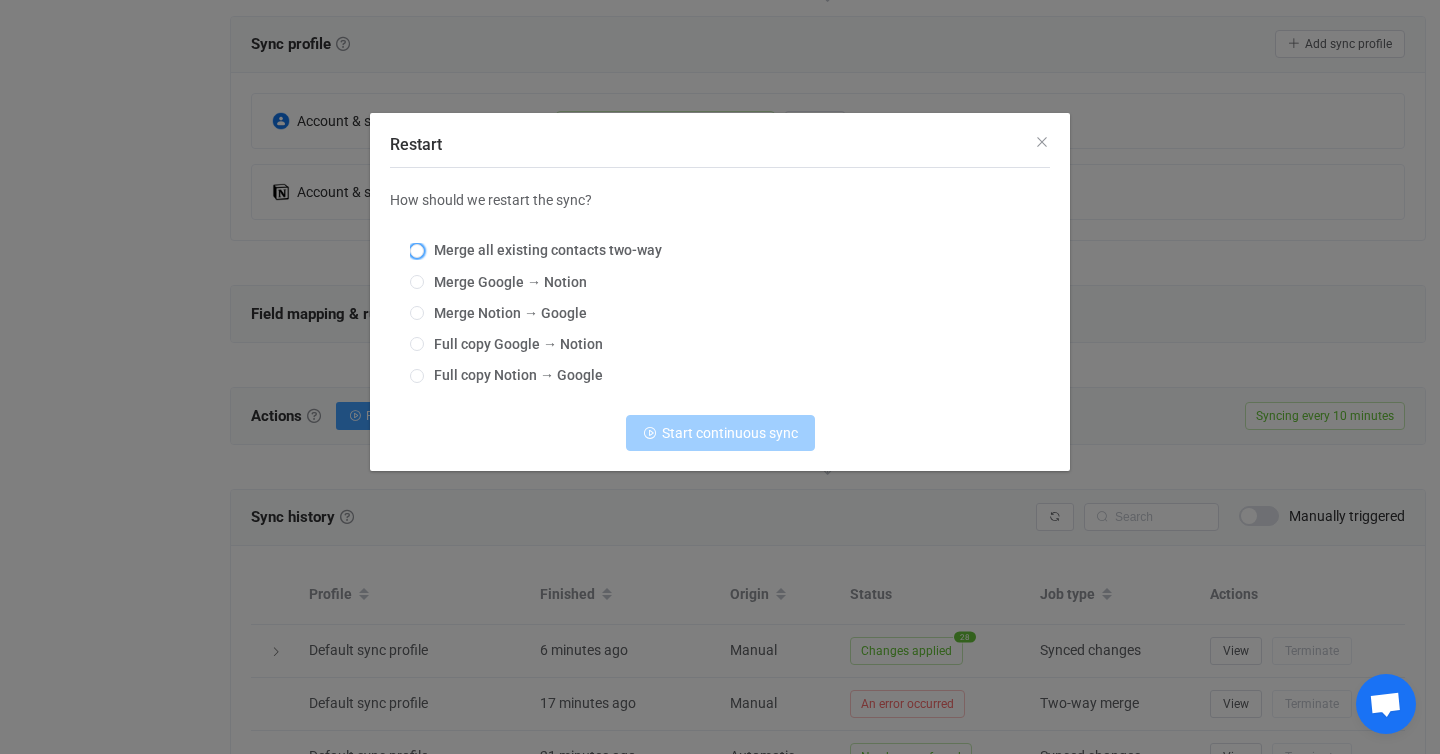 click on "Merge all existing contacts two-way" at bounding box center [543, 250] 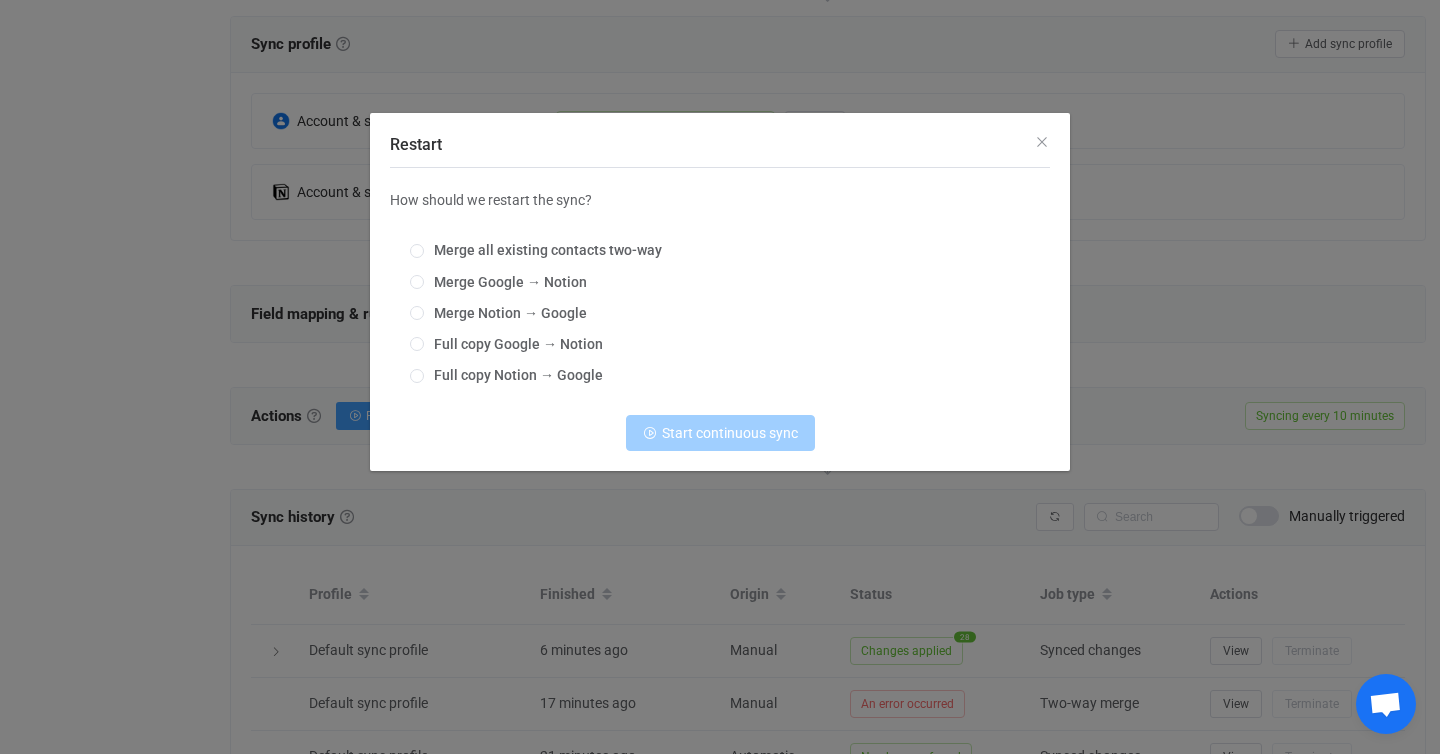 click on "Merge all existing contacts two-way" at bounding box center [417, 252] 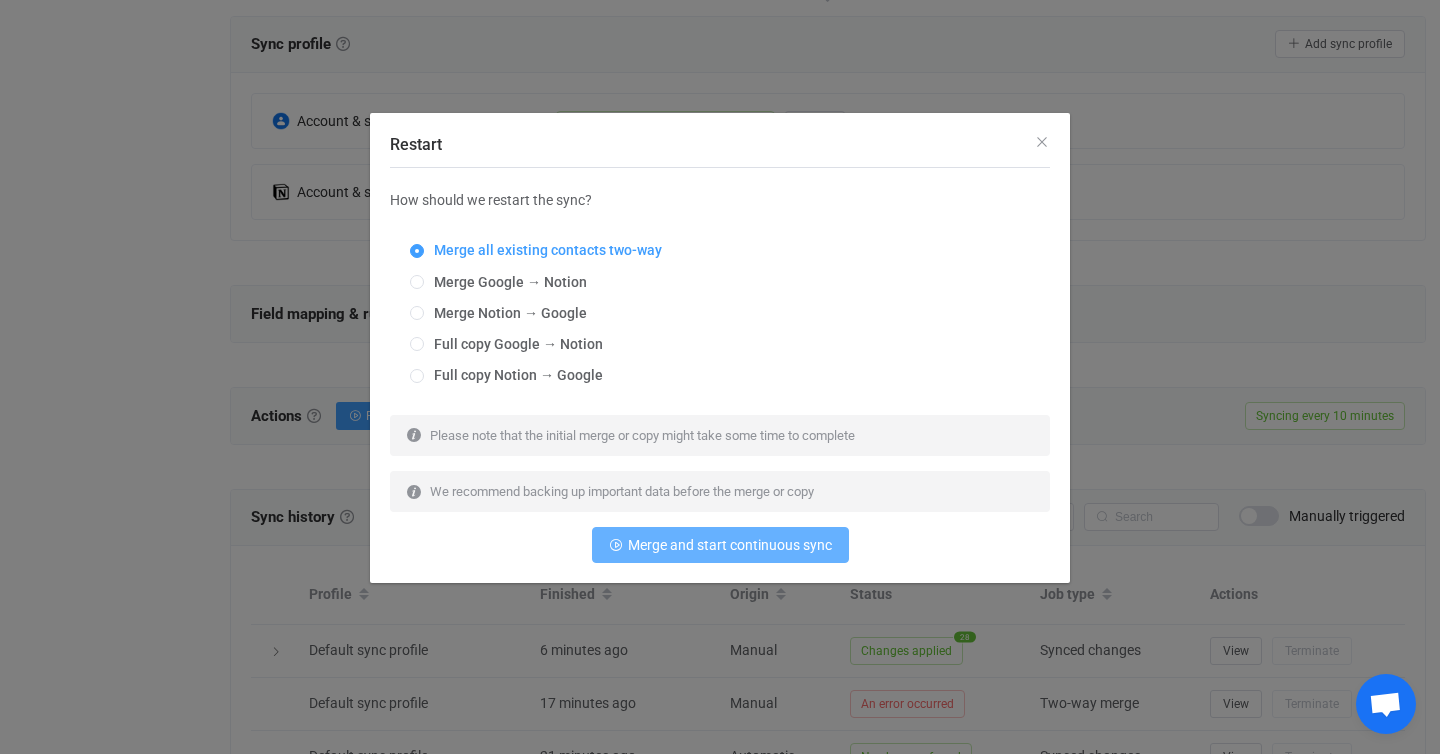 click on "Merge and start continuous sync" at bounding box center (720, 545) 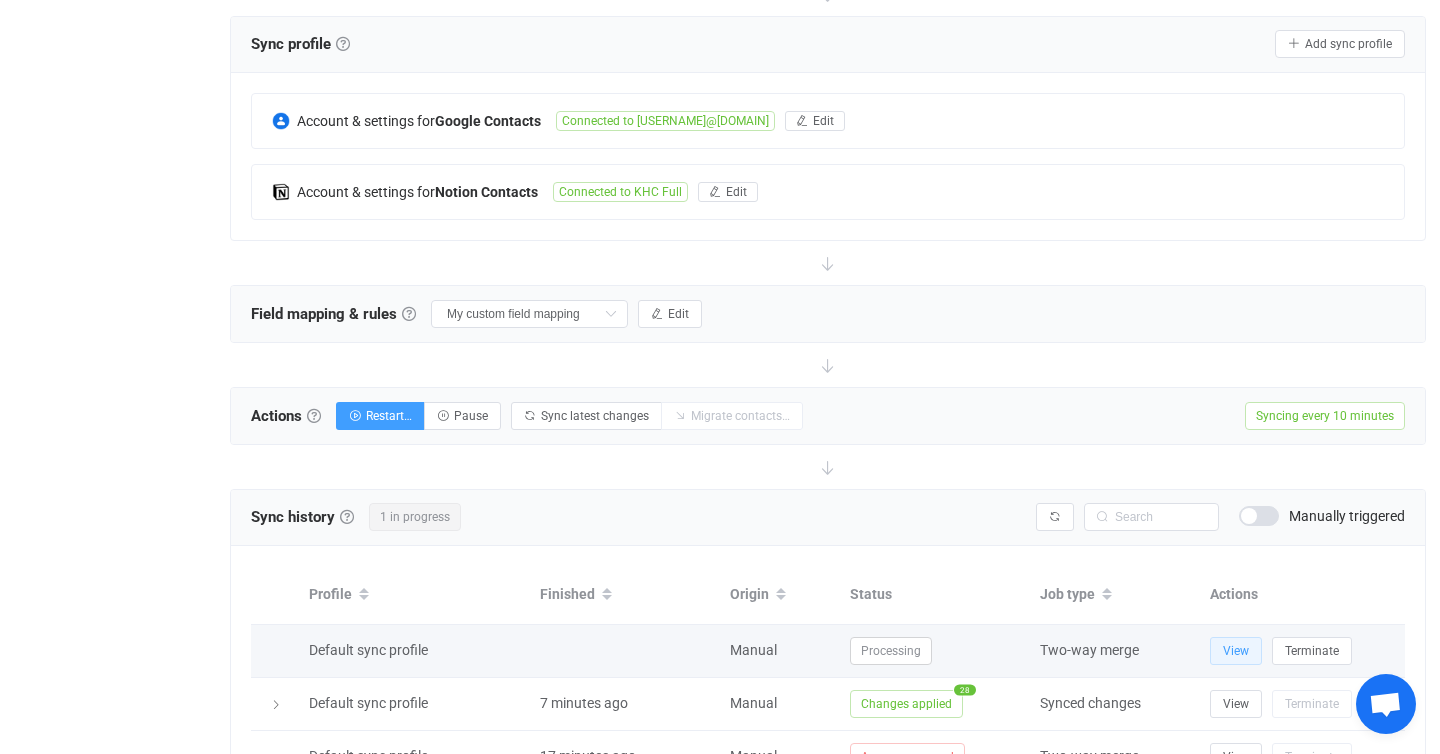 click on "View" at bounding box center [1236, 651] 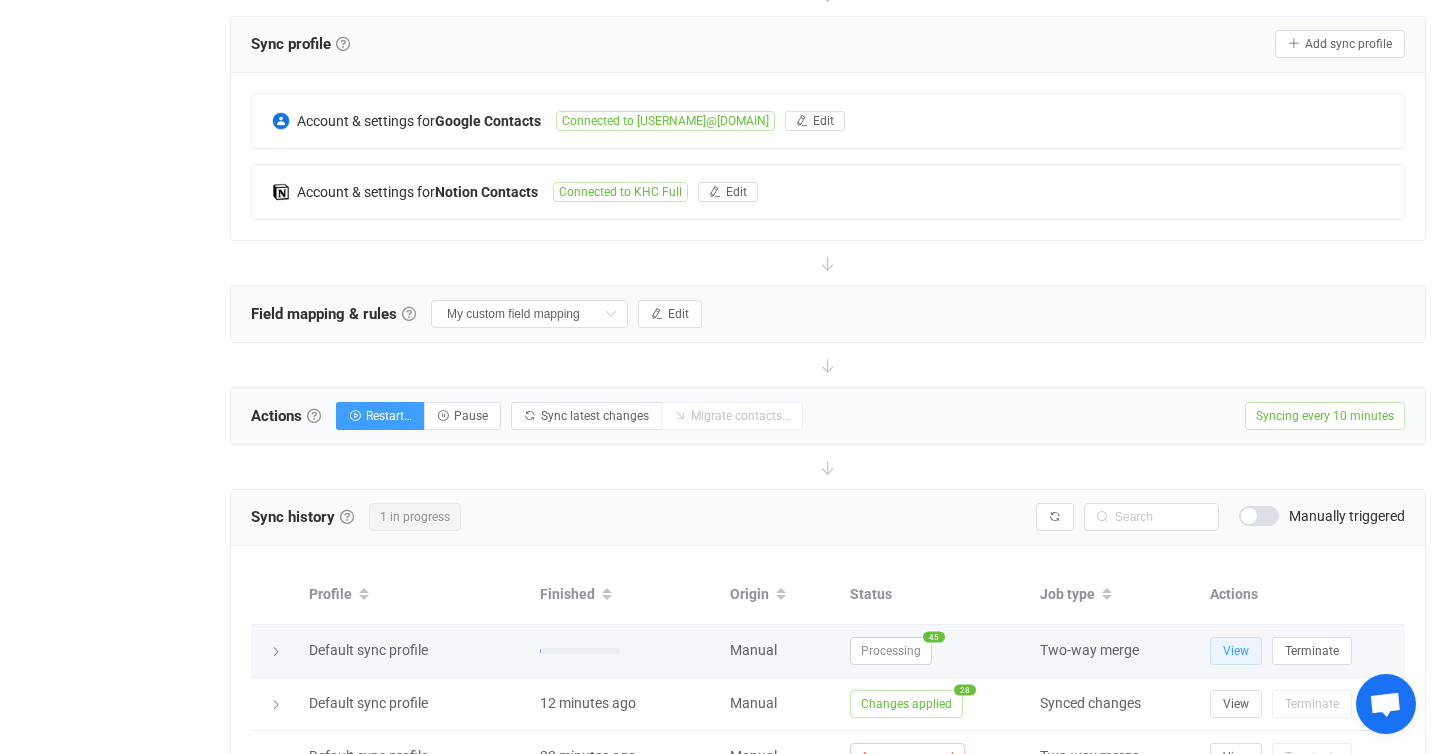 click on "View" at bounding box center (1236, 651) 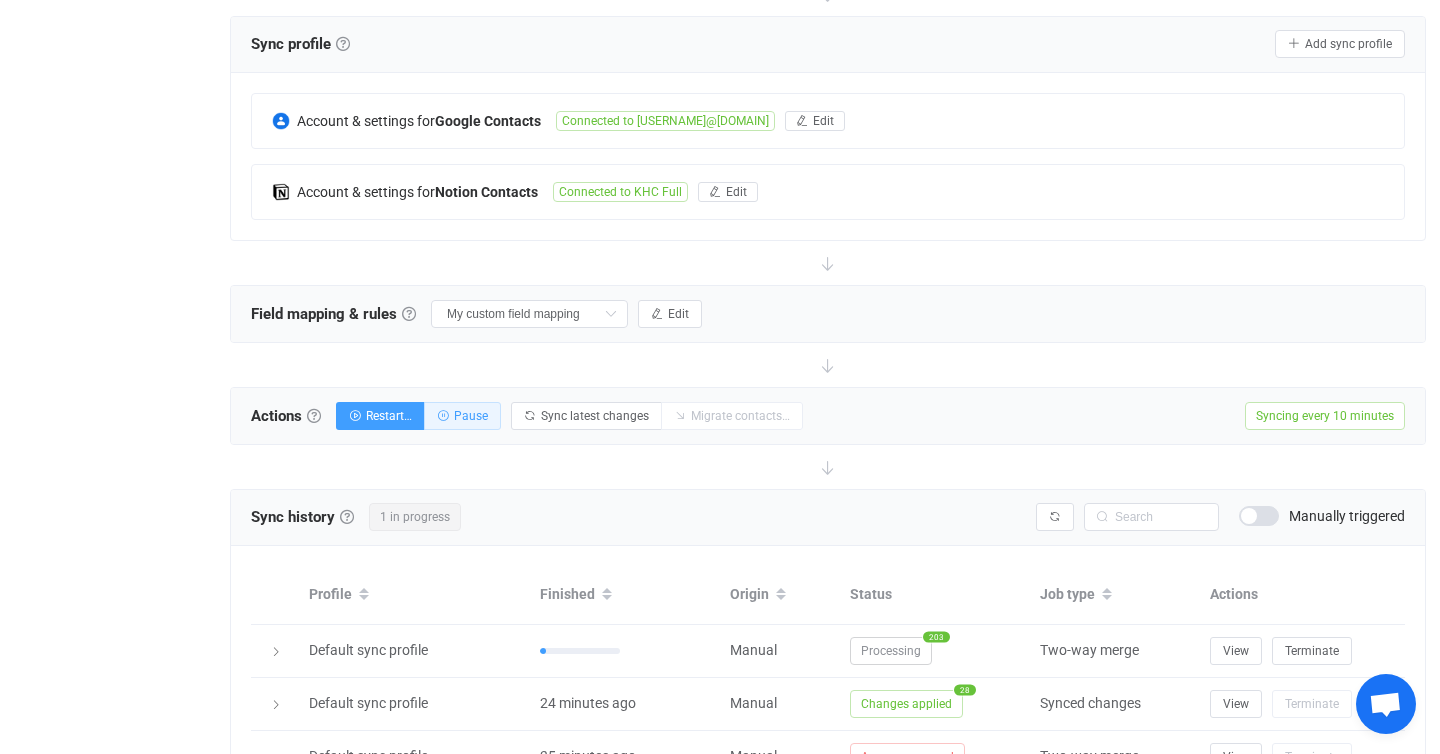 click on "Pause" at bounding box center [471, 416] 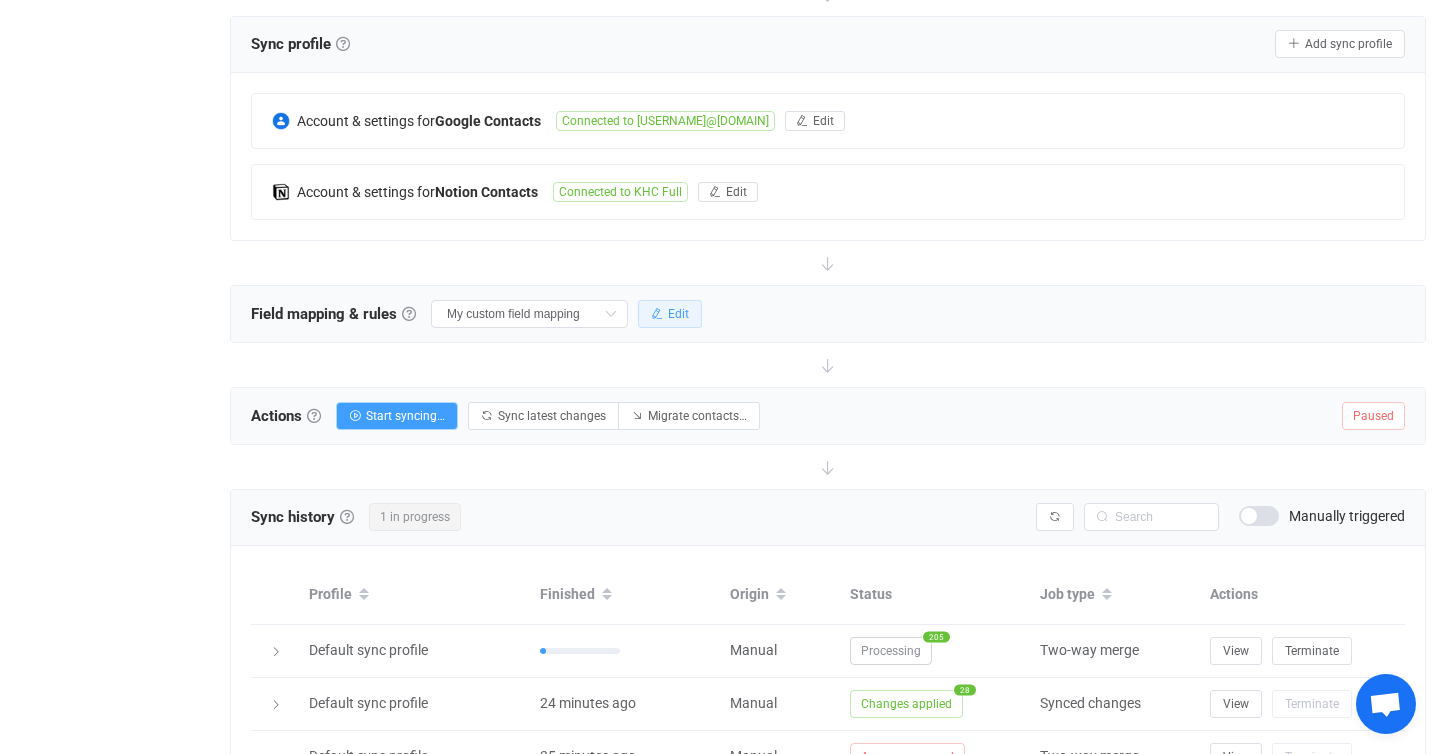 click on "Edit" at bounding box center (678, 314) 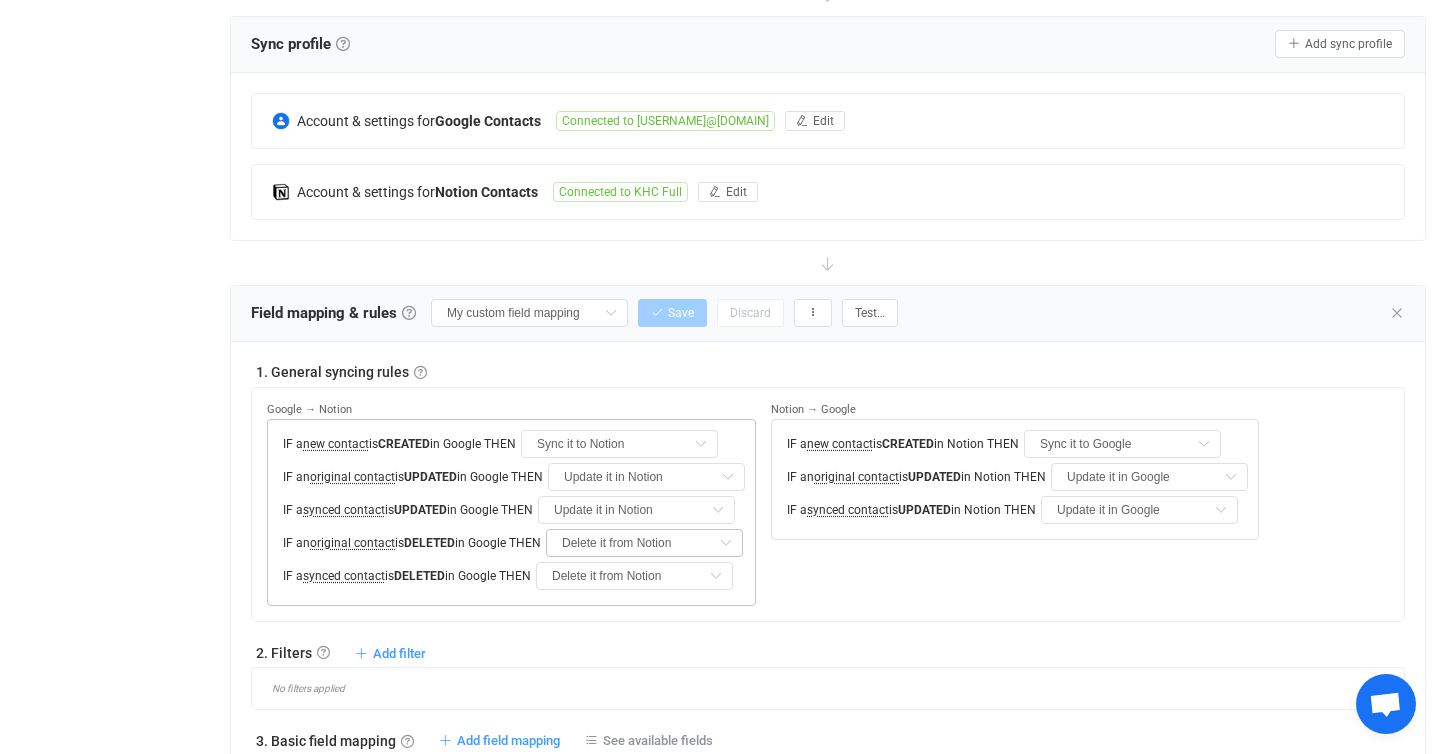 click at bounding box center [725, 543] 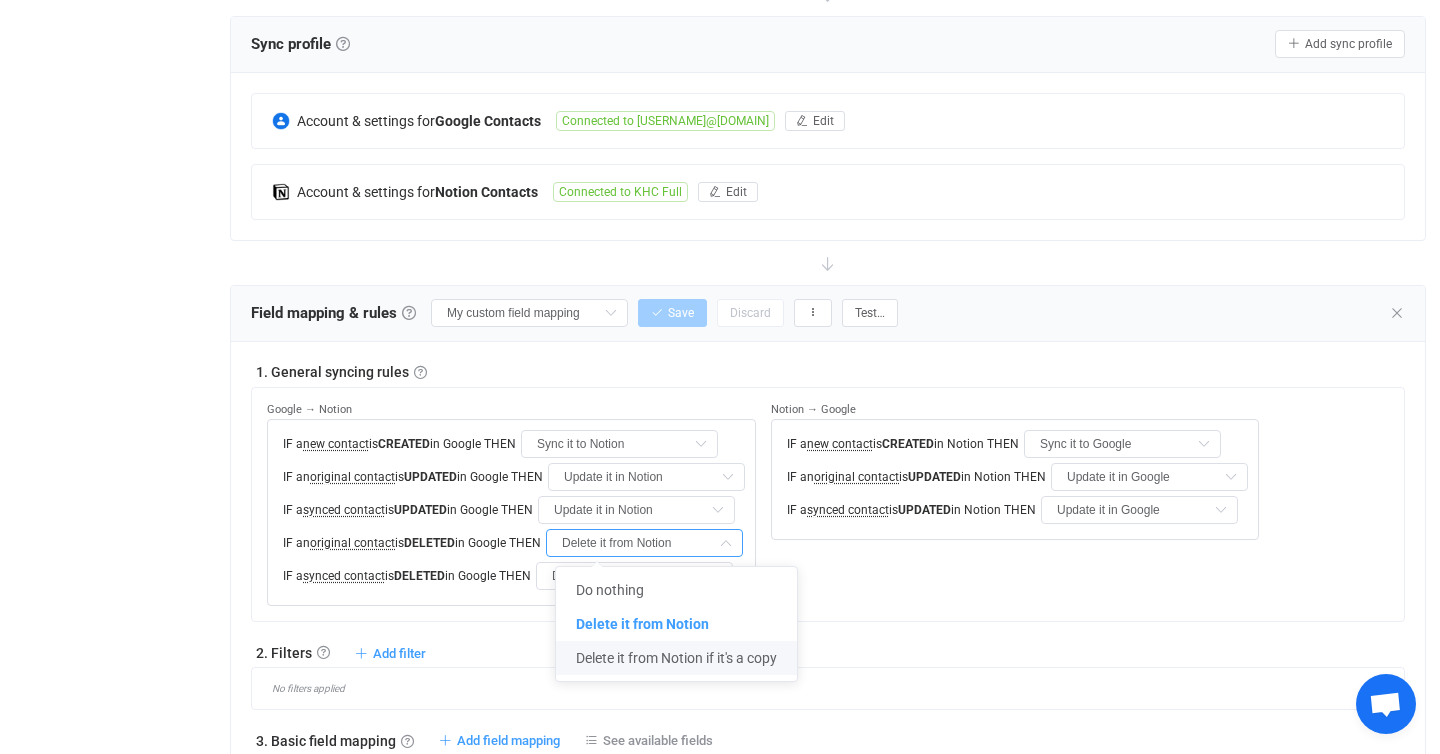 click on "2. Filters Filters Control what data is synced by adding inclusion or exclusion filters. Add multiple filters, or use AND or OR blocks in the Logic section to combine different conditions into one. Add filter Sync contact to Notion if … Sync contact to Google if … Don't sync contact to Notion if … Don't sync contact to Google if …" at bounding box center [828, 652] 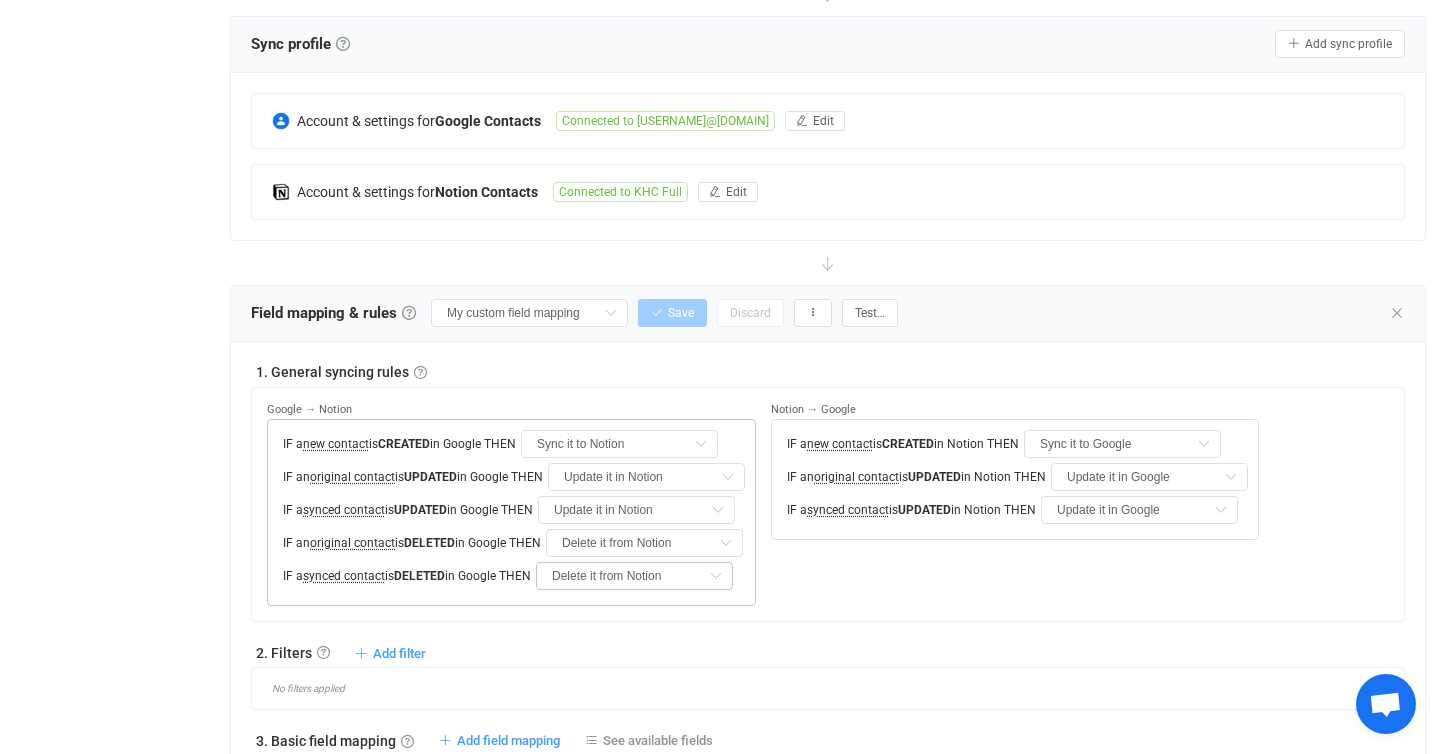 click at bounding box center [715, 576] 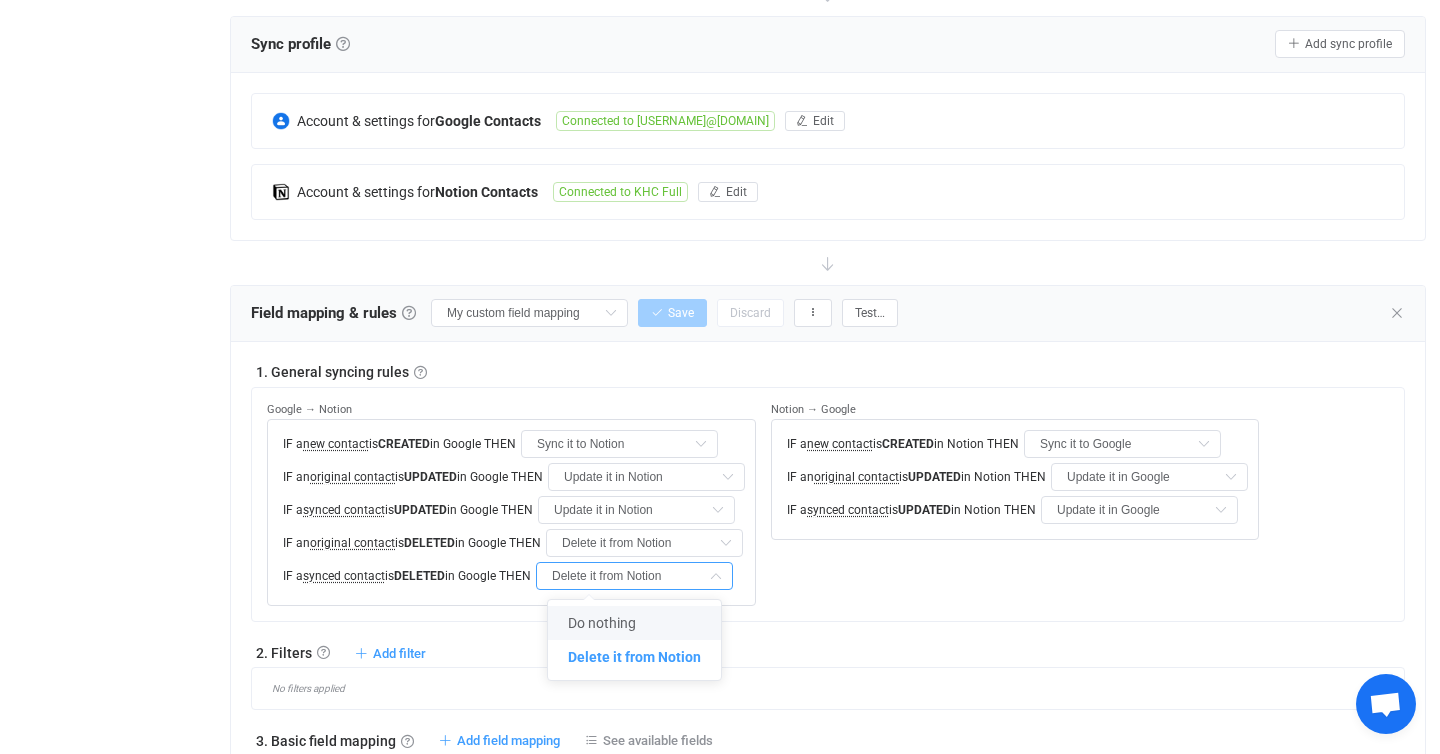 click on "2. Filters Filters Control what data is synced by adding inclusion or exclusion filters. Add multiple filters, or use AND or OR blocks in the Logic section to combine different conditions into one. Add filter Sync contact to Notion if … Sync contact to Google if … Don't sync contact to Notion if … Don't sync contact to Google if …" at bounding box center (828, 652) 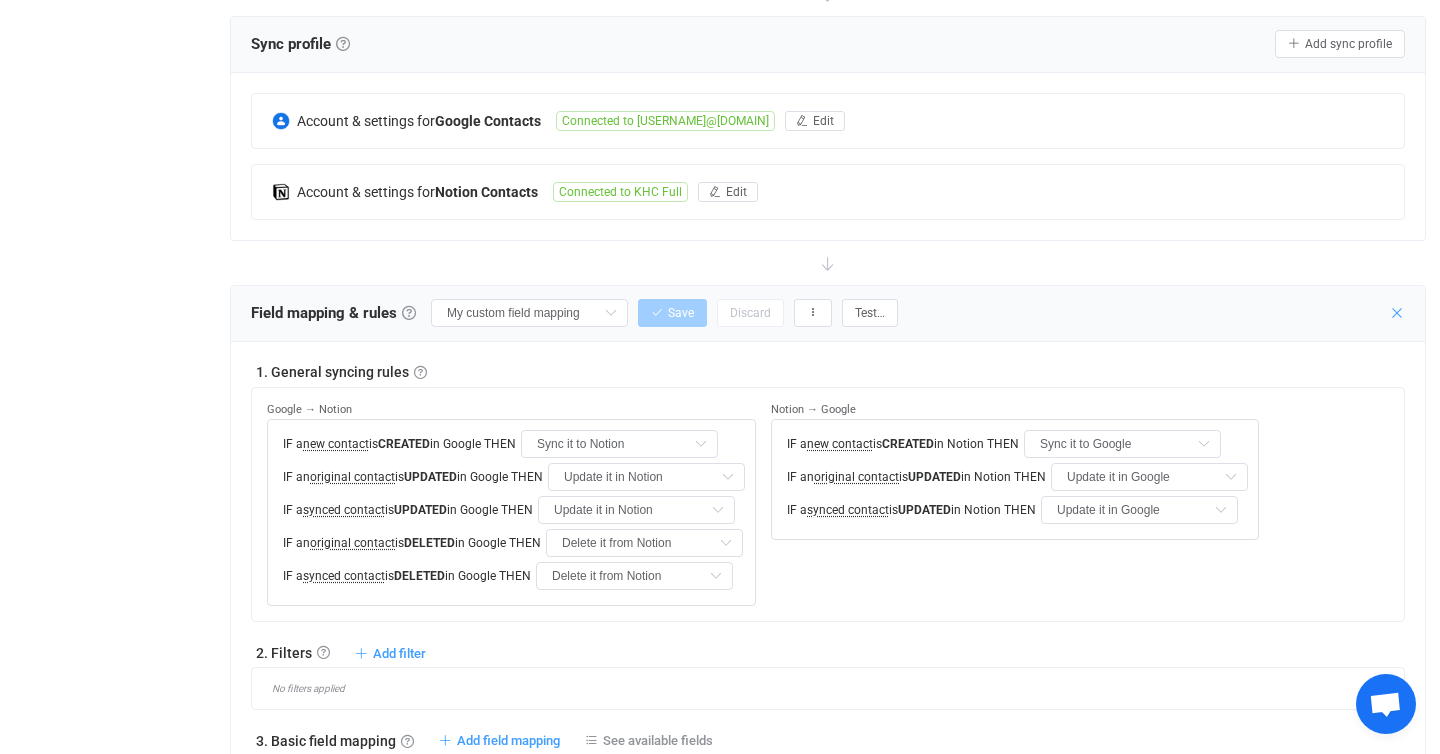 click at bounding box center [1397, 313] 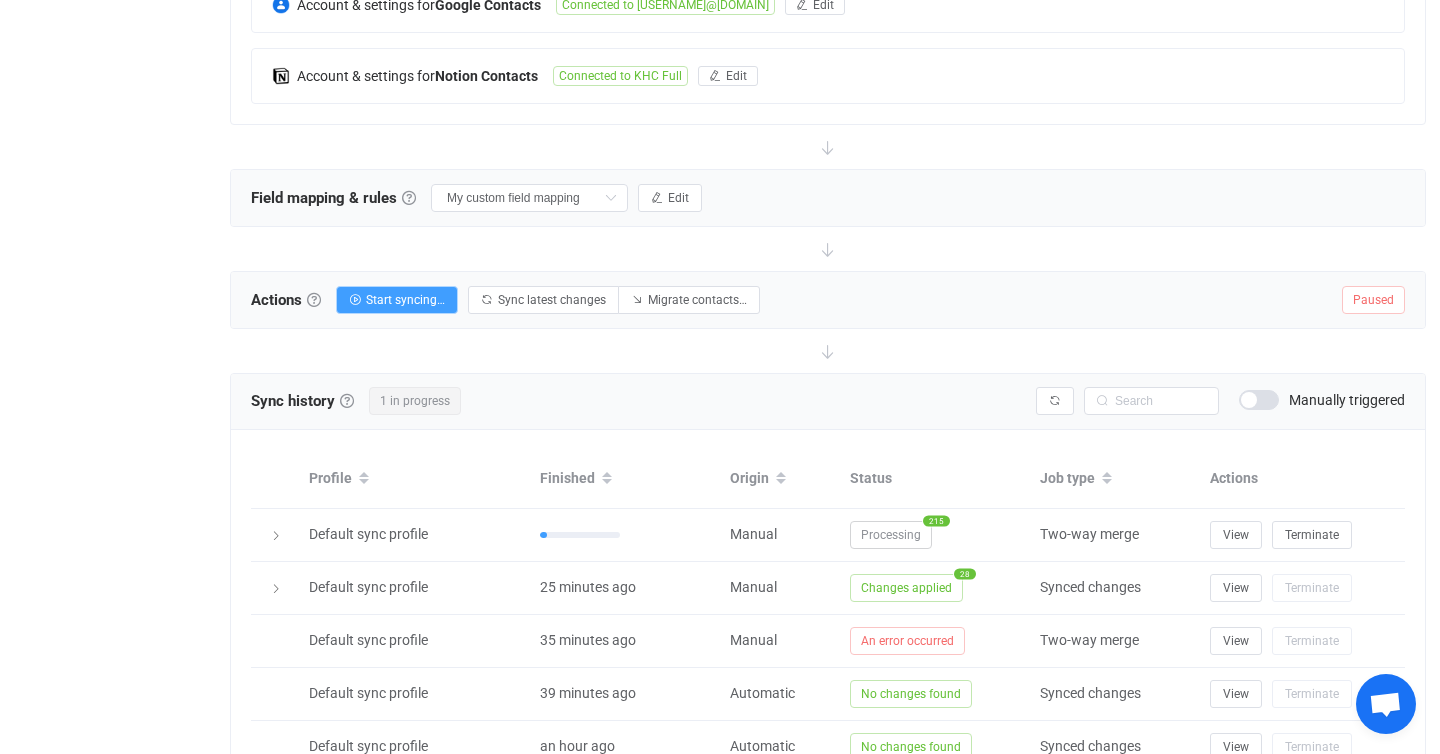 scroll, scrollTop: 523, scrollLeft: 0, axis: vertical 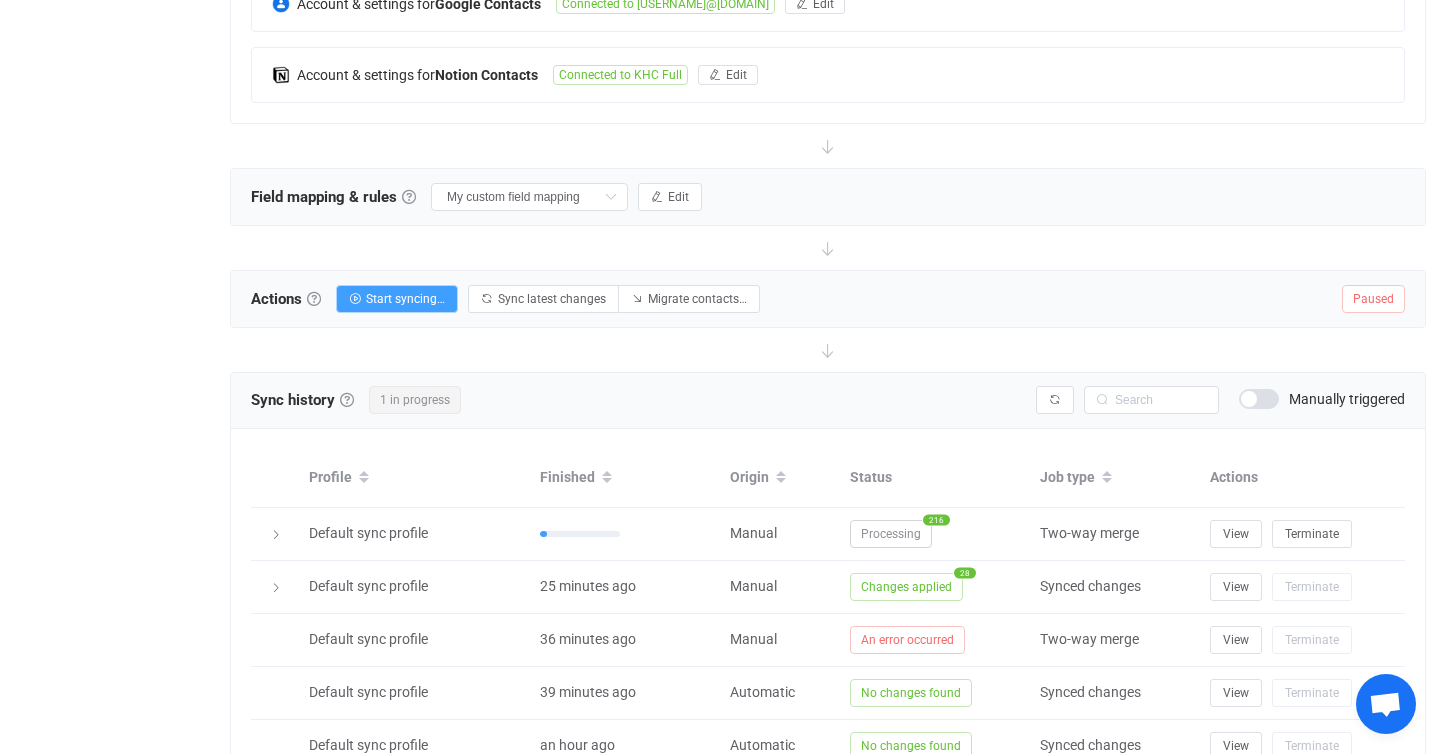 click on "Paused" at bounding box center (1373, 299) 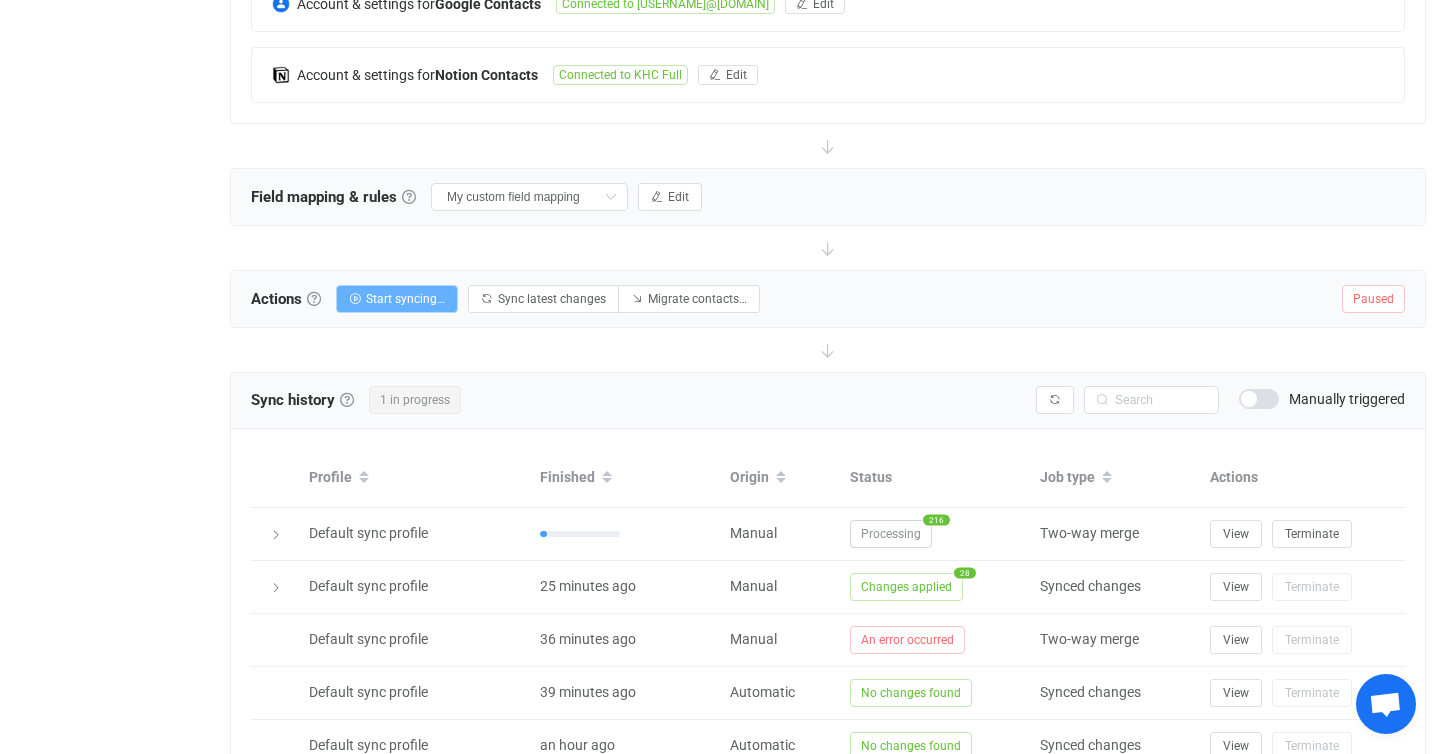 click on "Start syncing…" at bounding box center [405, 299] 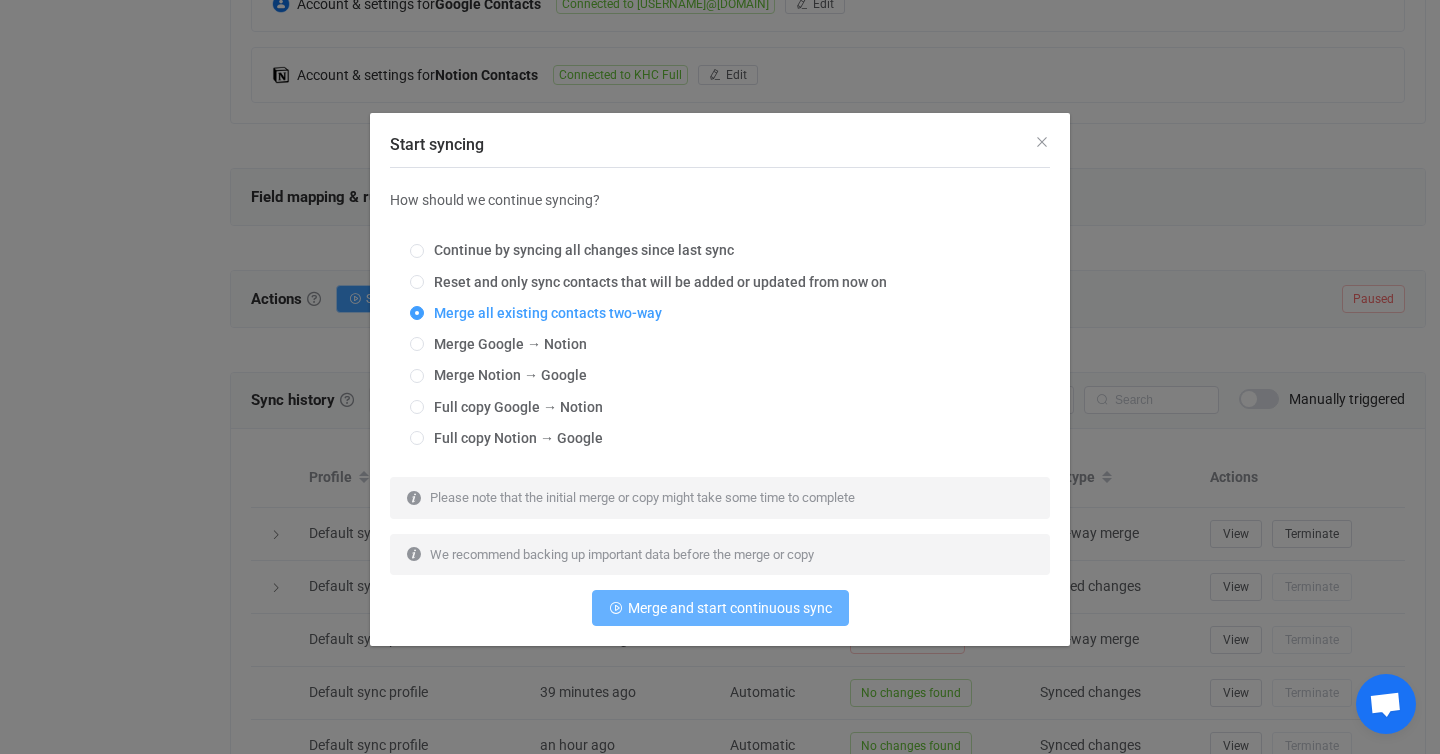 click on "Merge and start continuous sync" at bounding box center [720, 608] 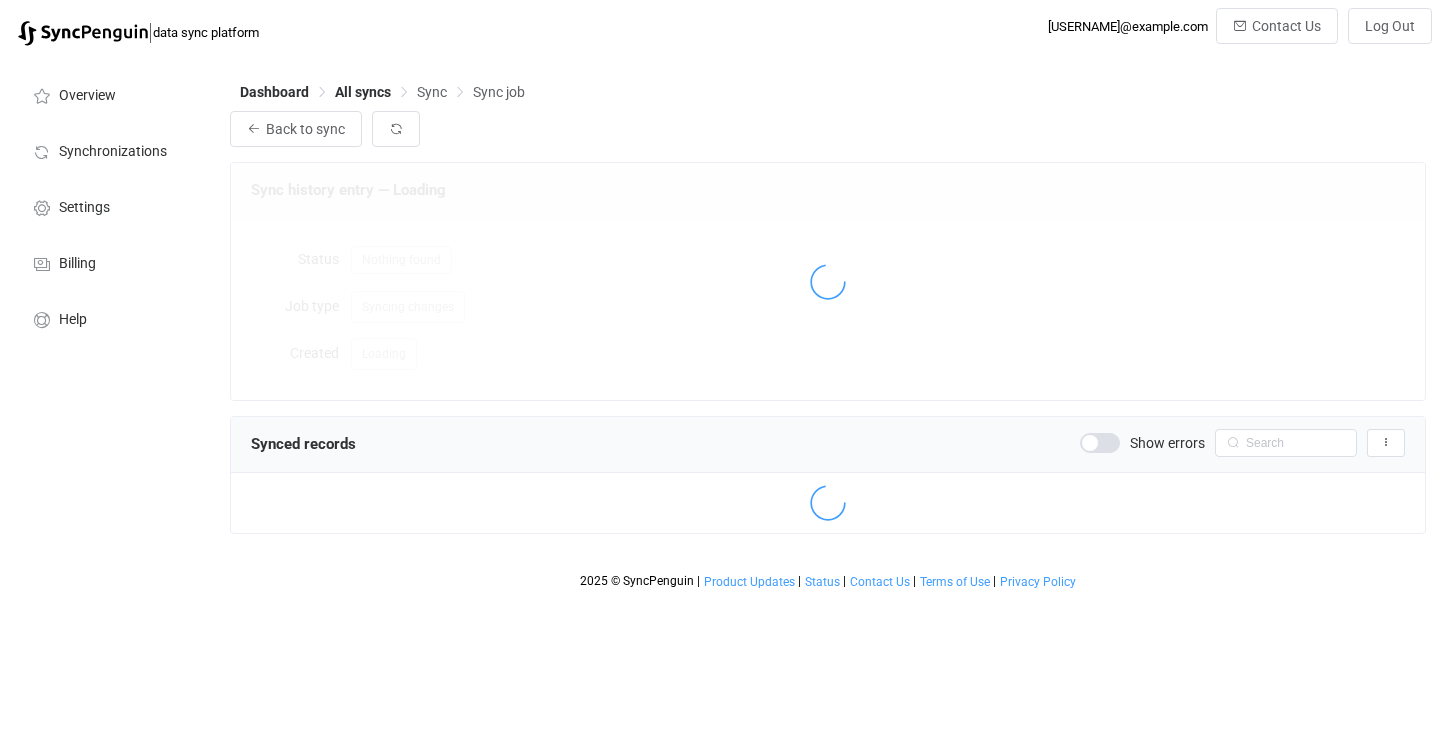 scroll, scrollTop: 0, scrollLeft: 0, axis: both 